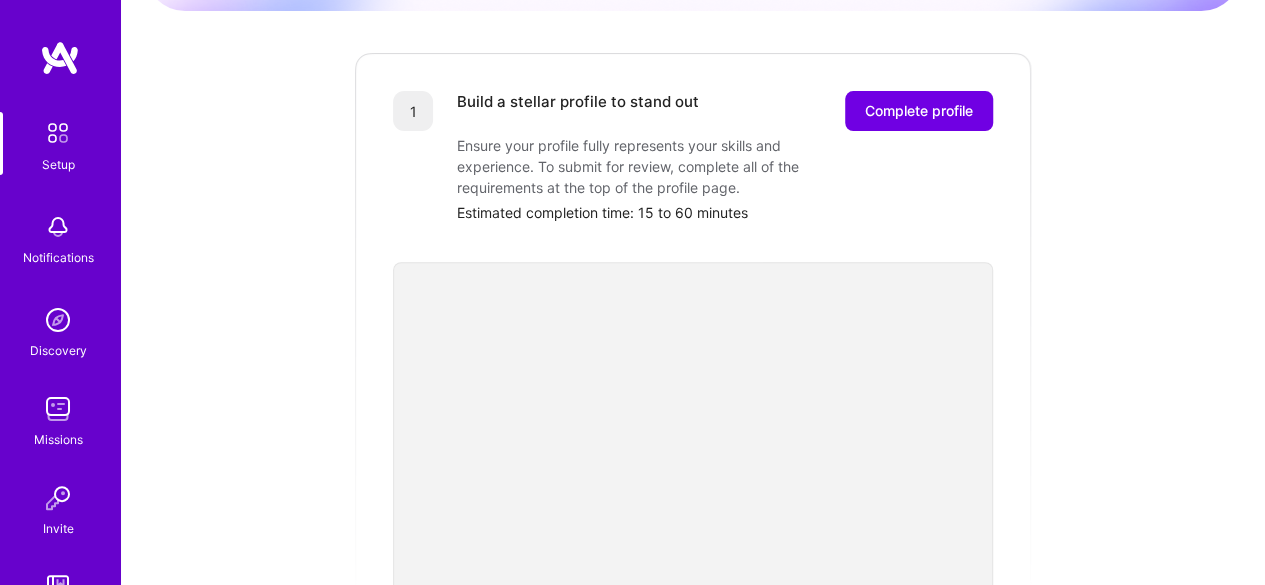 scroll, scrollTop: 0, scrollLeft: 0, axis: both 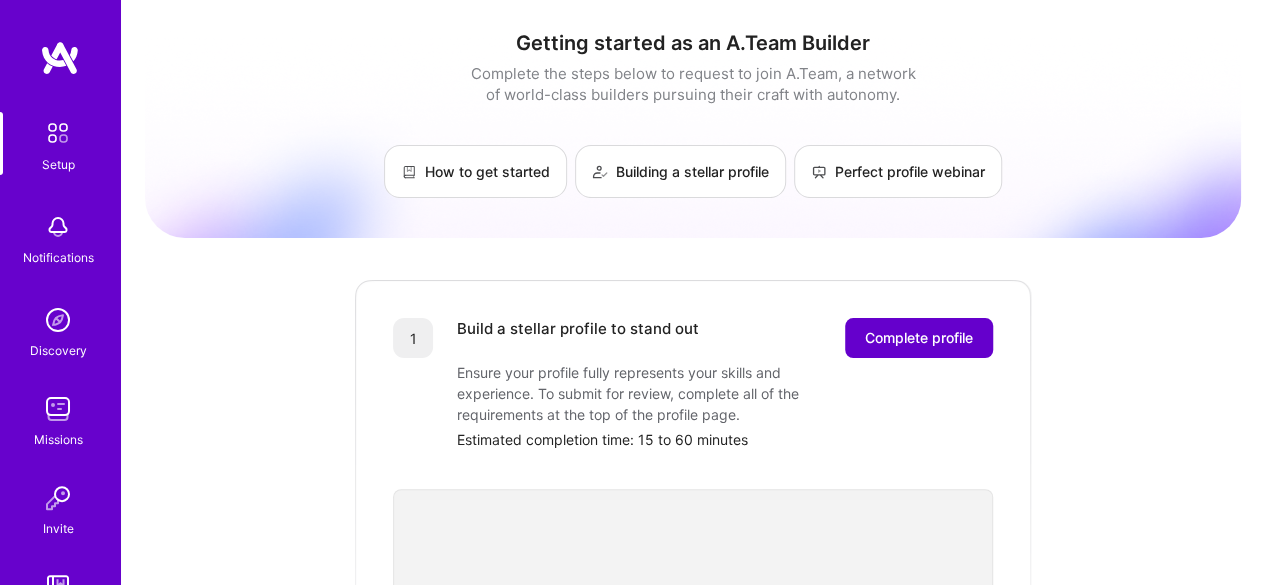 click on "Complete profile" at bounding box center [919, 338] 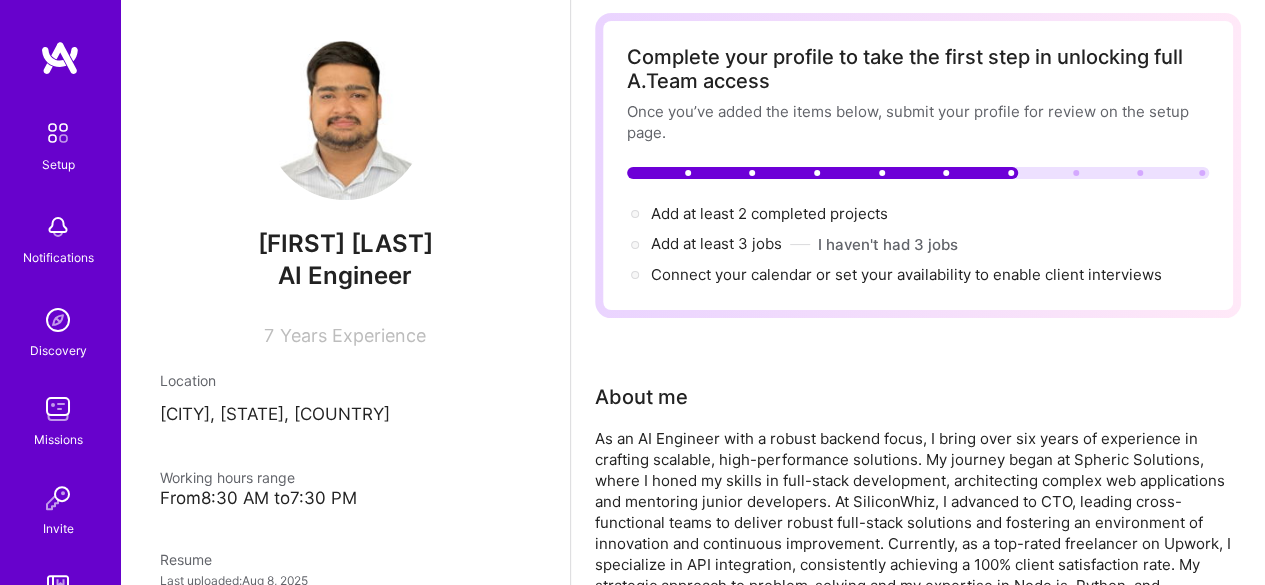 scroll, scrollTop: 90, scrollLeft: 0, axis: vertical 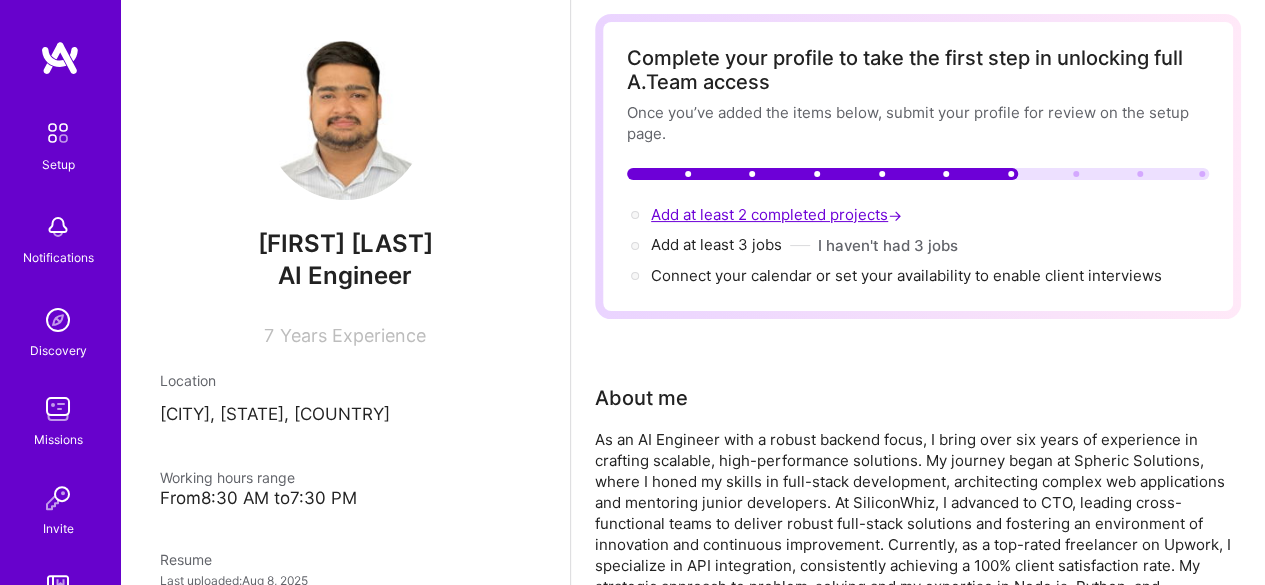 click on "Add at least 2 completed projects  →" at bounding box center (778, 214) 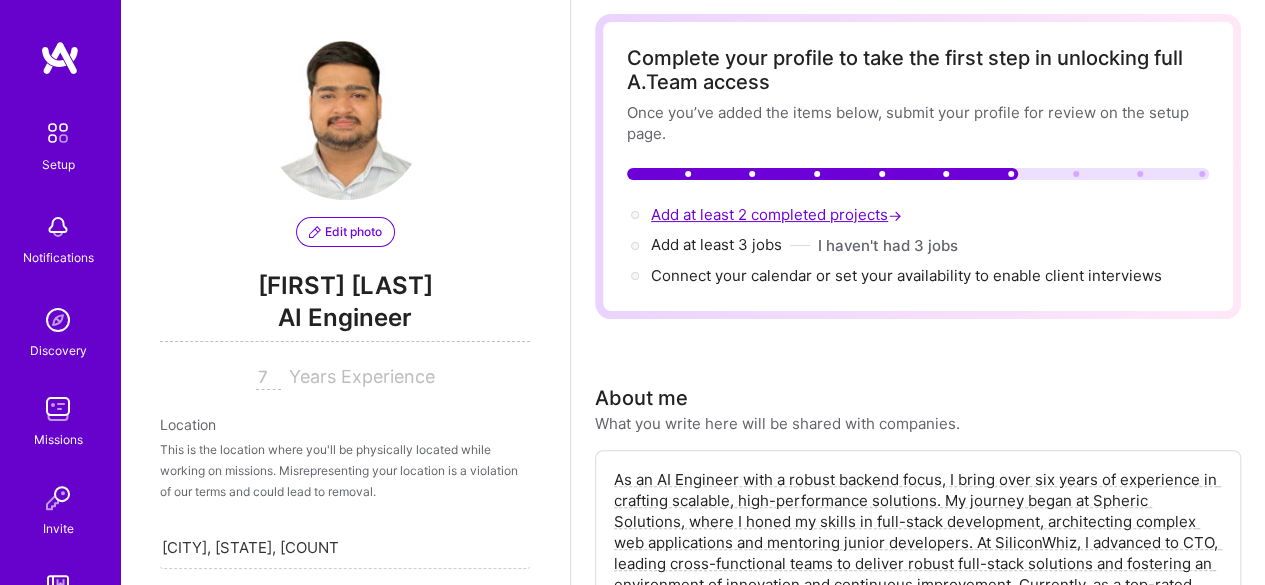 scroll, scrollTop: 911, scrollLeft: 0, axis: vertical 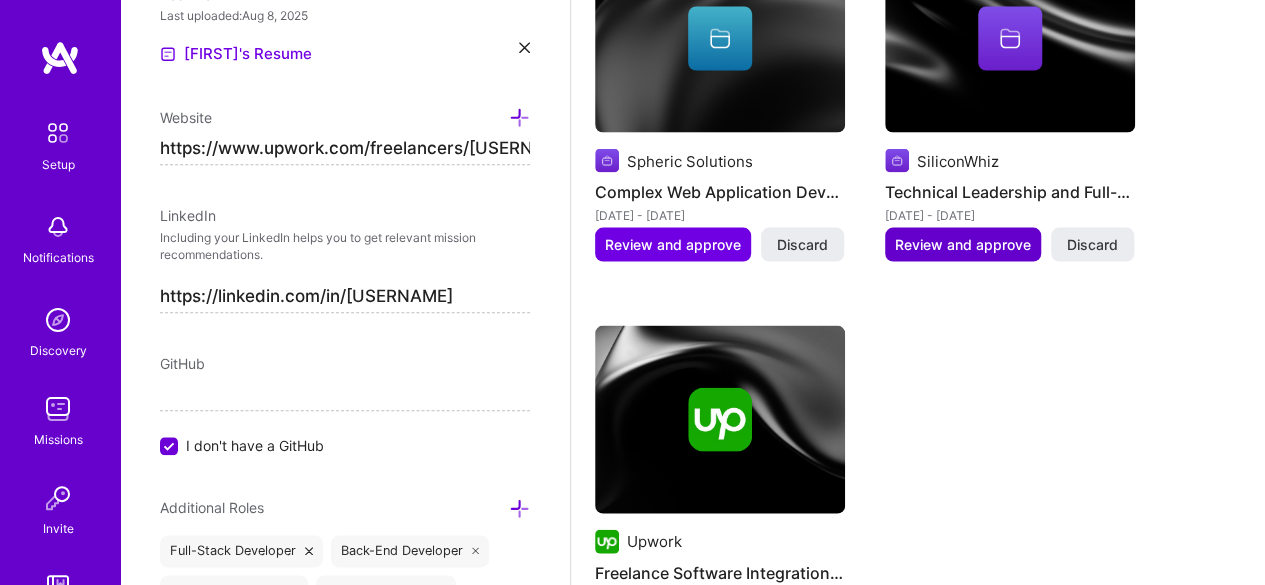 click on "Review and approve" at bounding box center (963, 245) 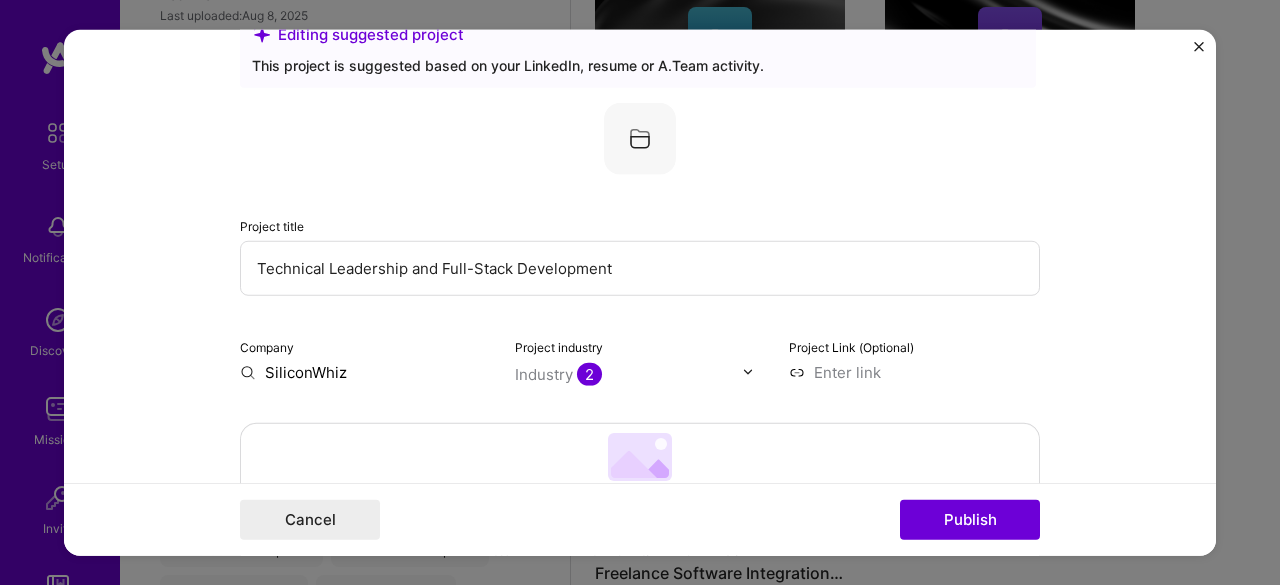 scroll, scrollTop: 62, scrollLeft: 0, axis: vertical 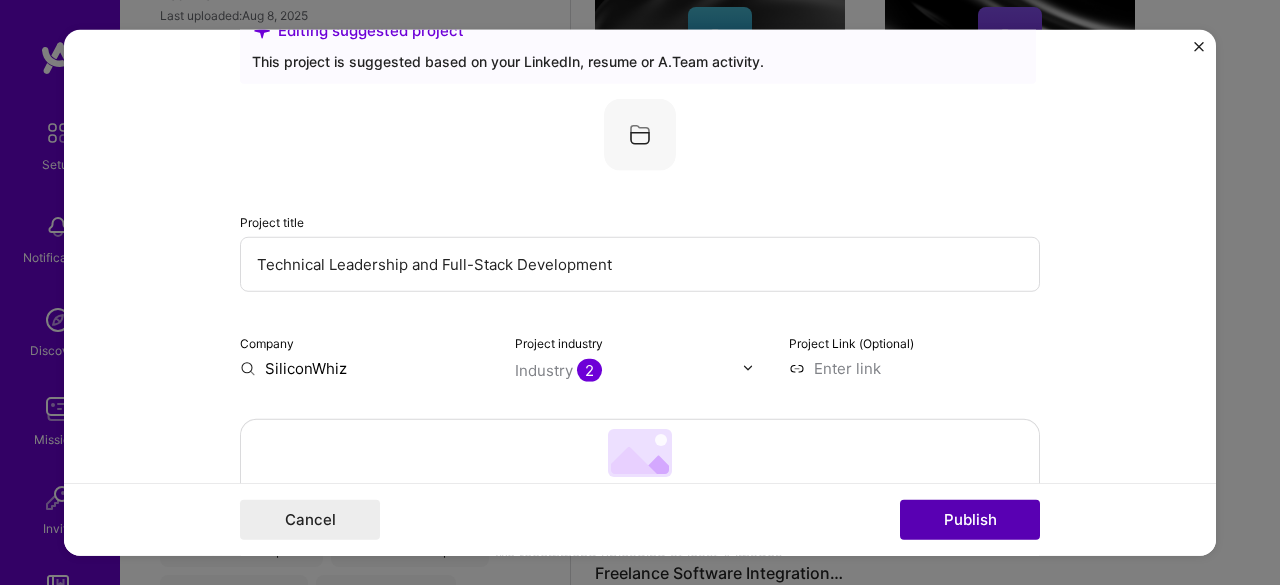 click on "Publish" at bounding box center (970, 520) 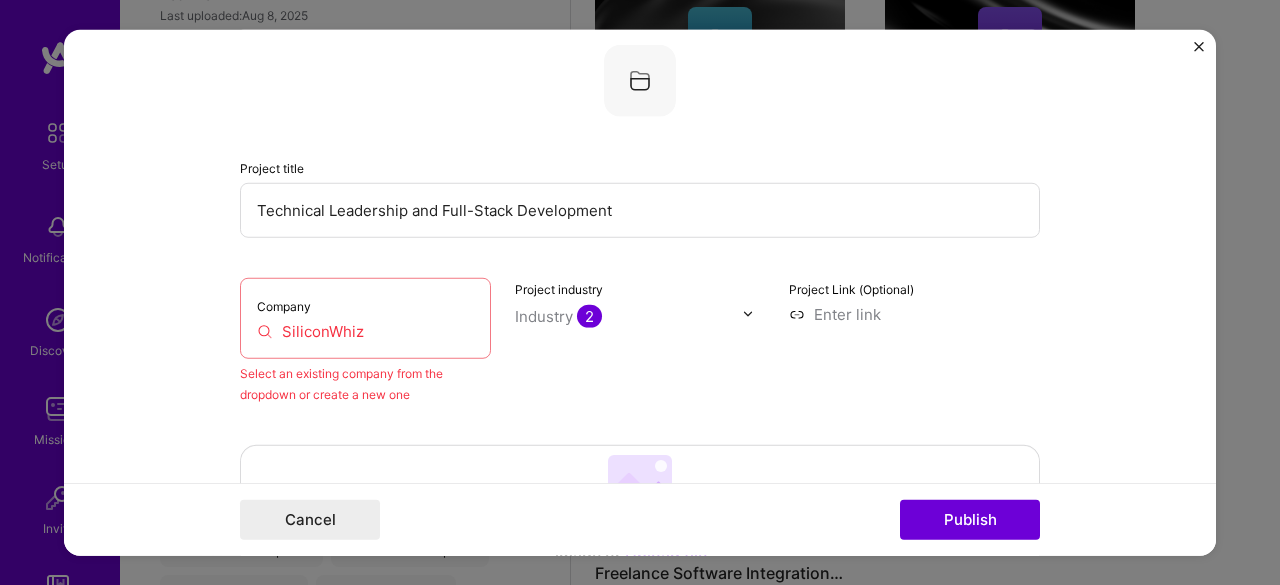 scroll, scrollTop: 131, scrollLeft: 0, axis: vertical 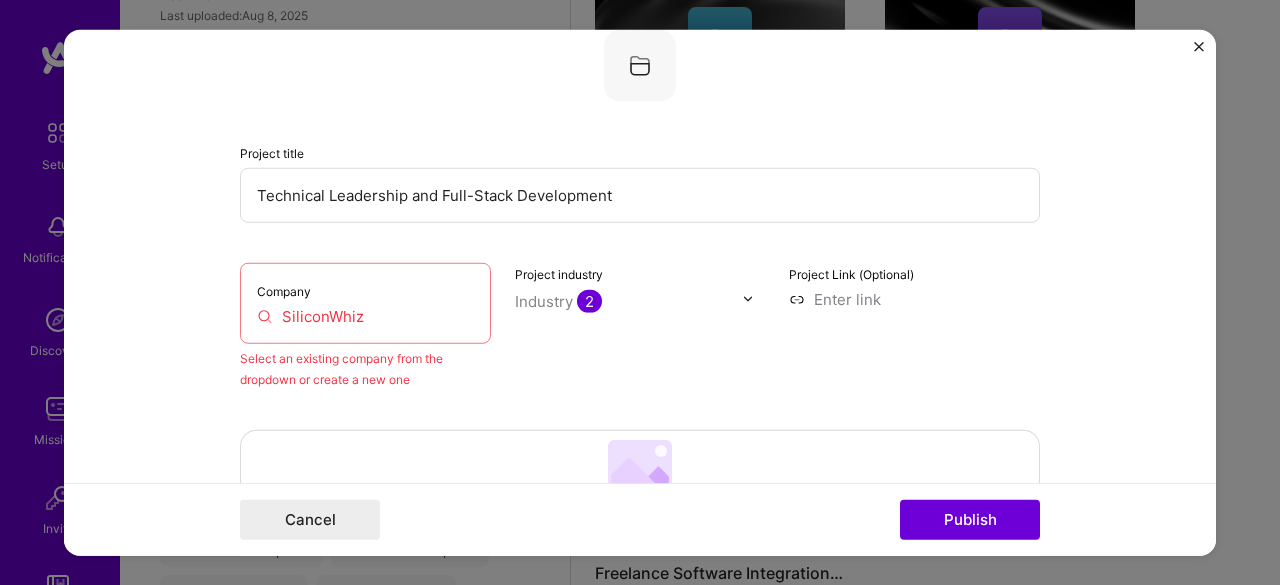 click on "SiliconWhiz" at bounding box center (365, 315) 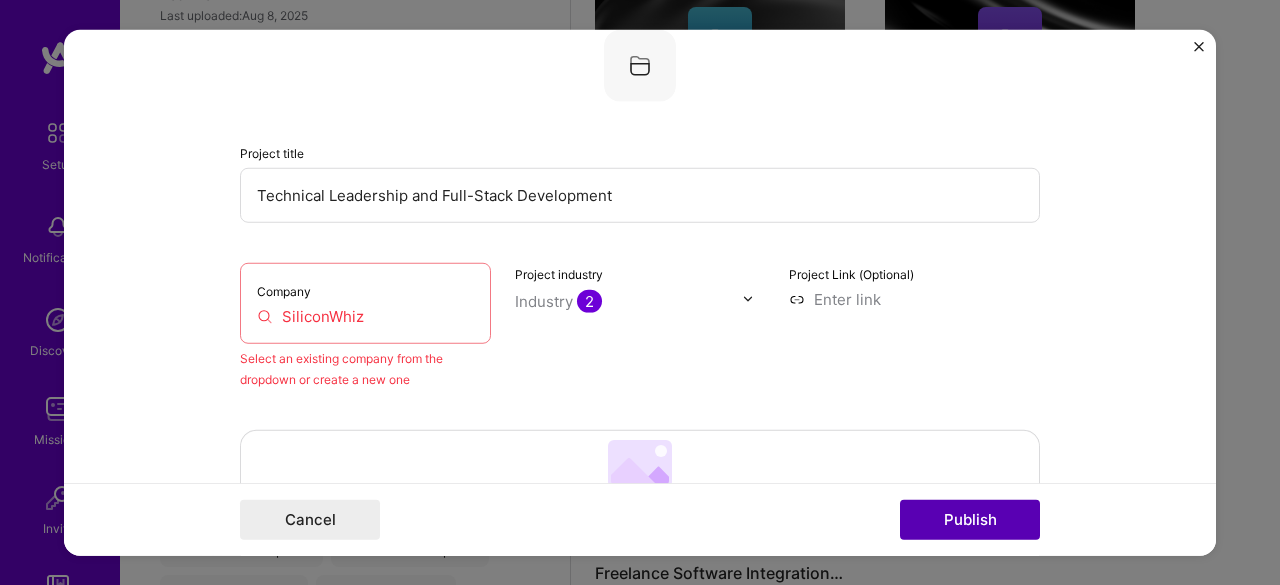 click on "Publish" at bounding box center [970, 520] 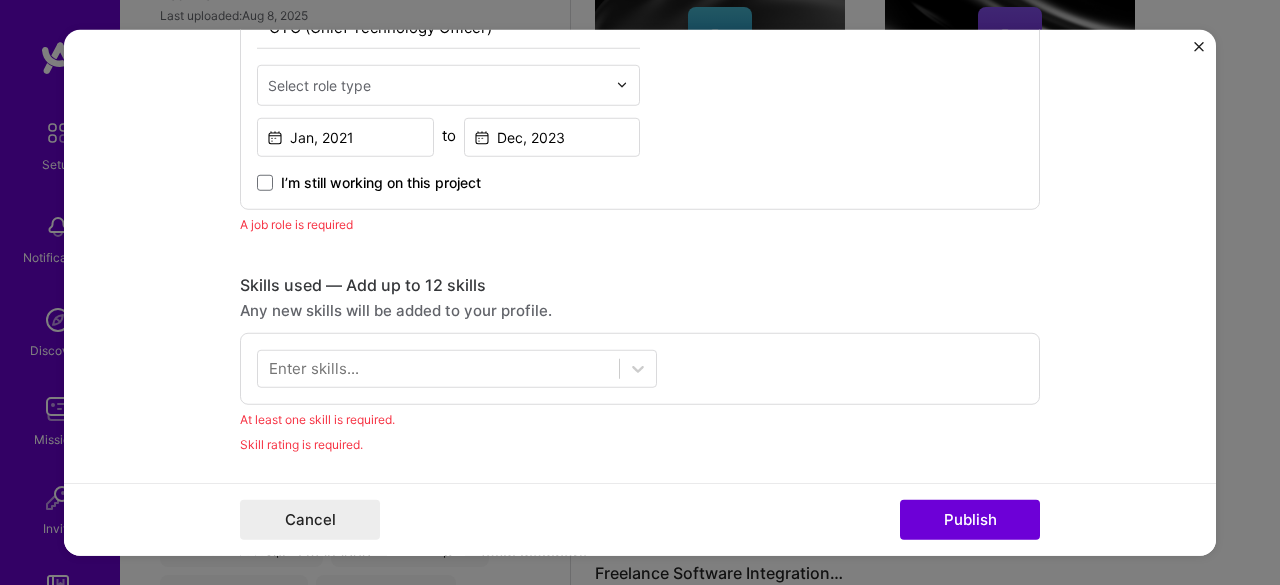 scroll, scrollTop: 846, scrollLeft: 0, axis: vertical 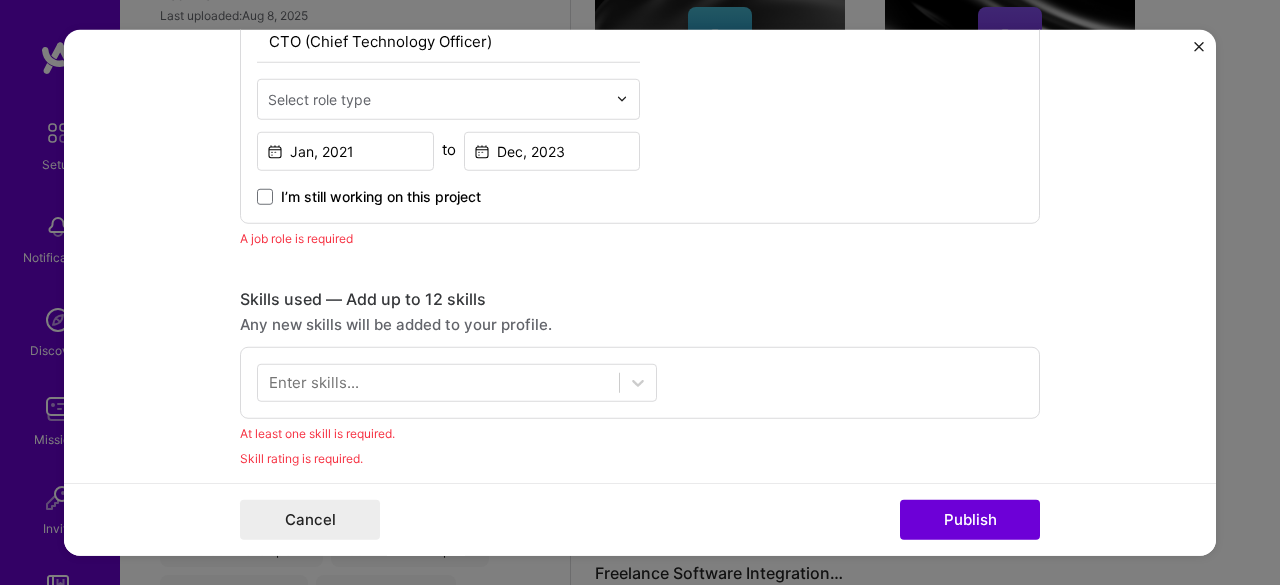 click on "I’m still working on this project" at bounding box center [369, 196] 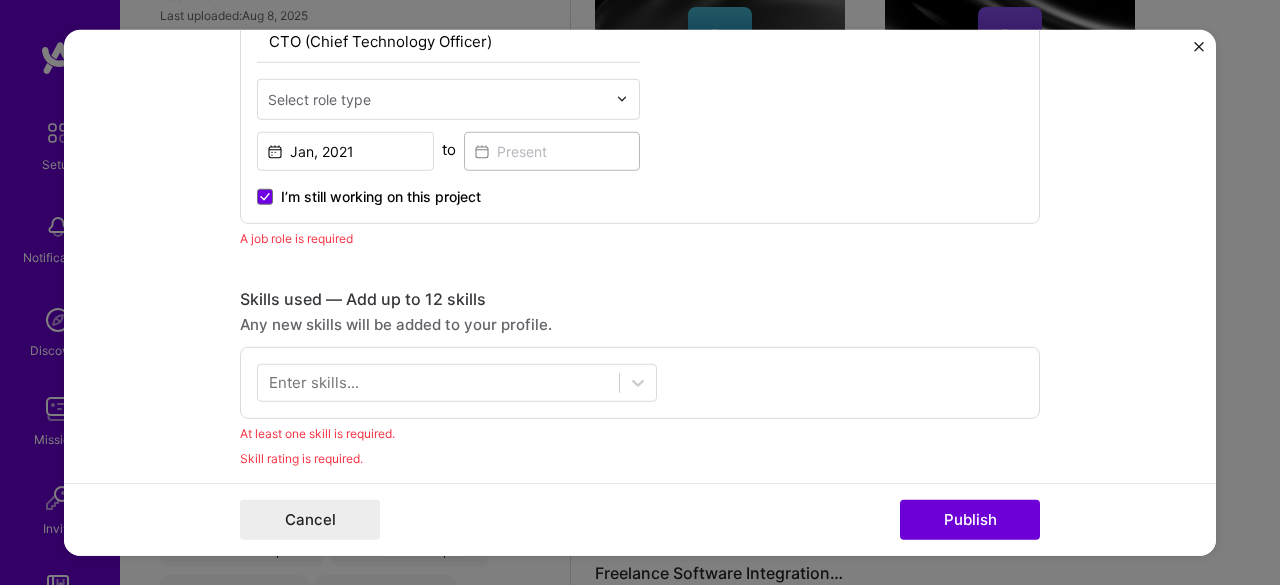 scroll, scrollTop: 892, scrollLeft: 0, axis: vertical 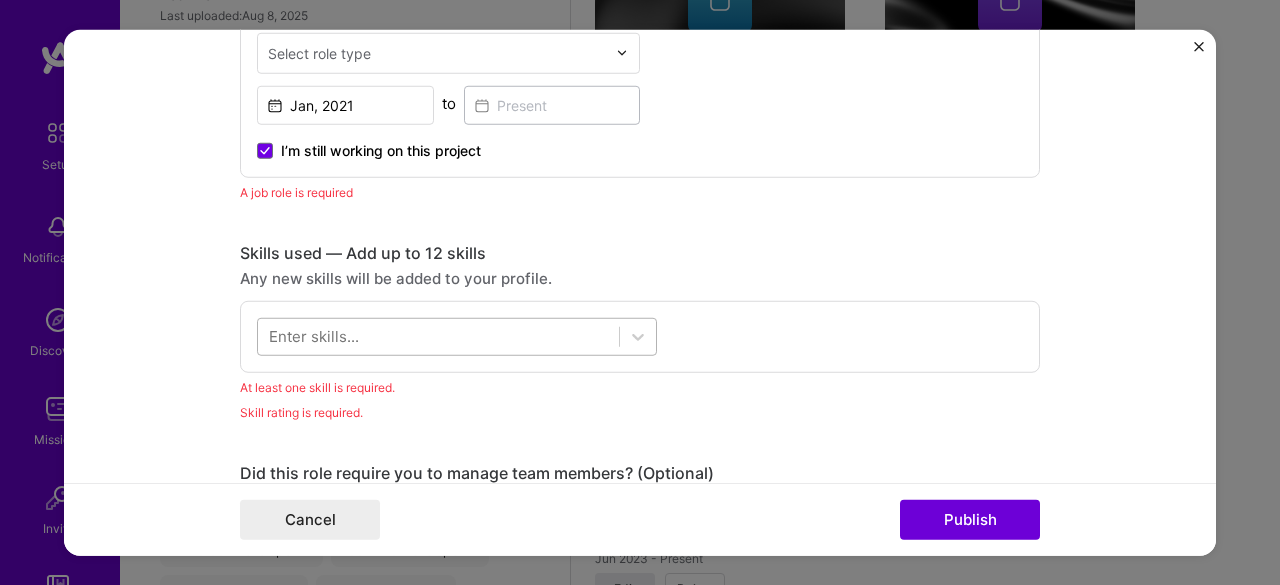 click at bounding box center [438, 336] 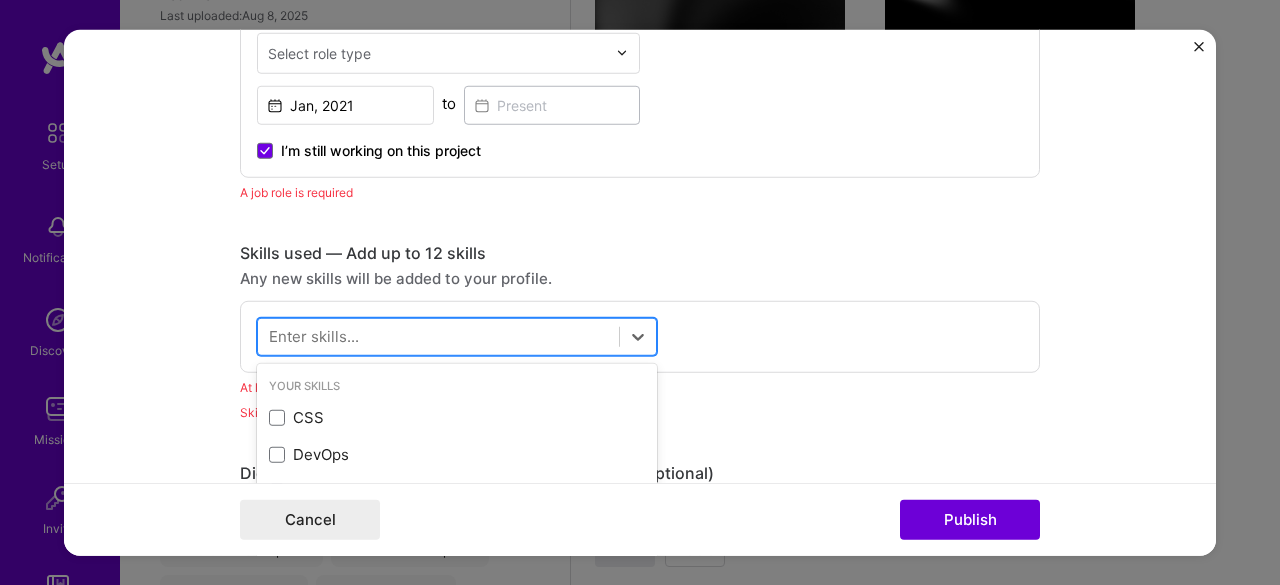 scroll, scrollTop: 2032, scrollLeft: 0, axis: vertical 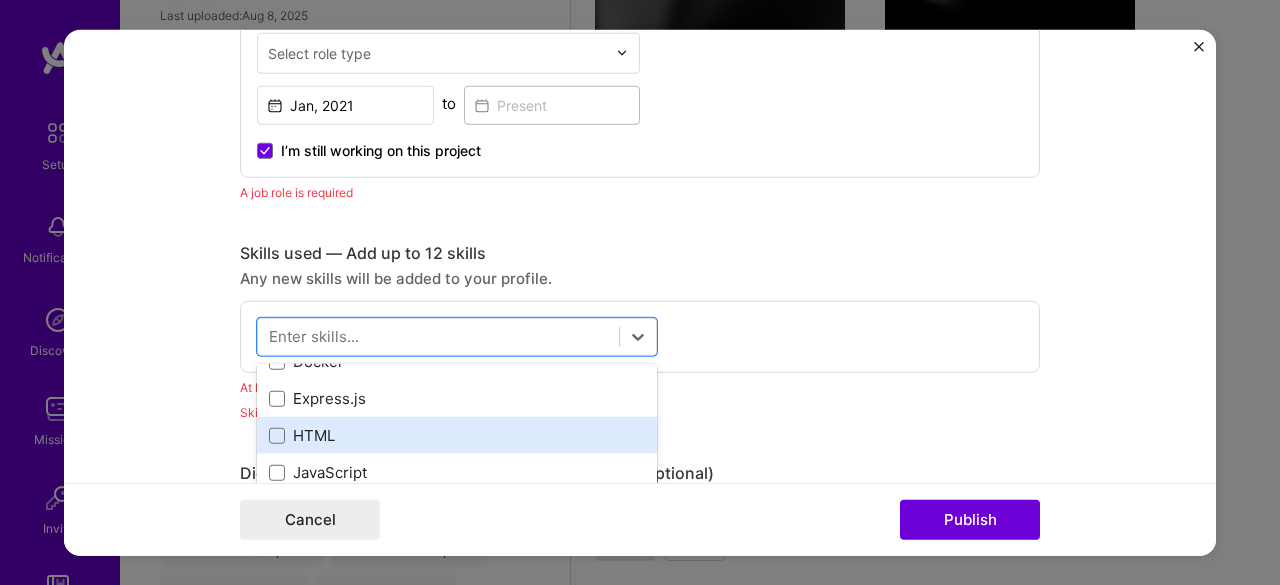 click on "HTML" at bounding box center [457, 435] 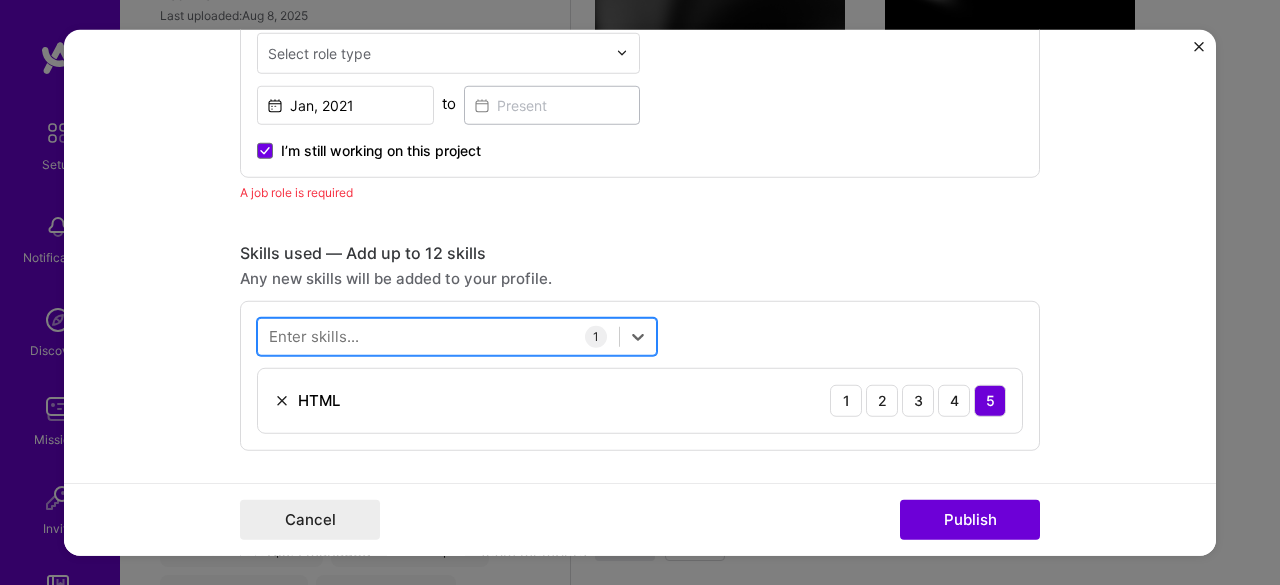 click at bounding box center (438, 336) 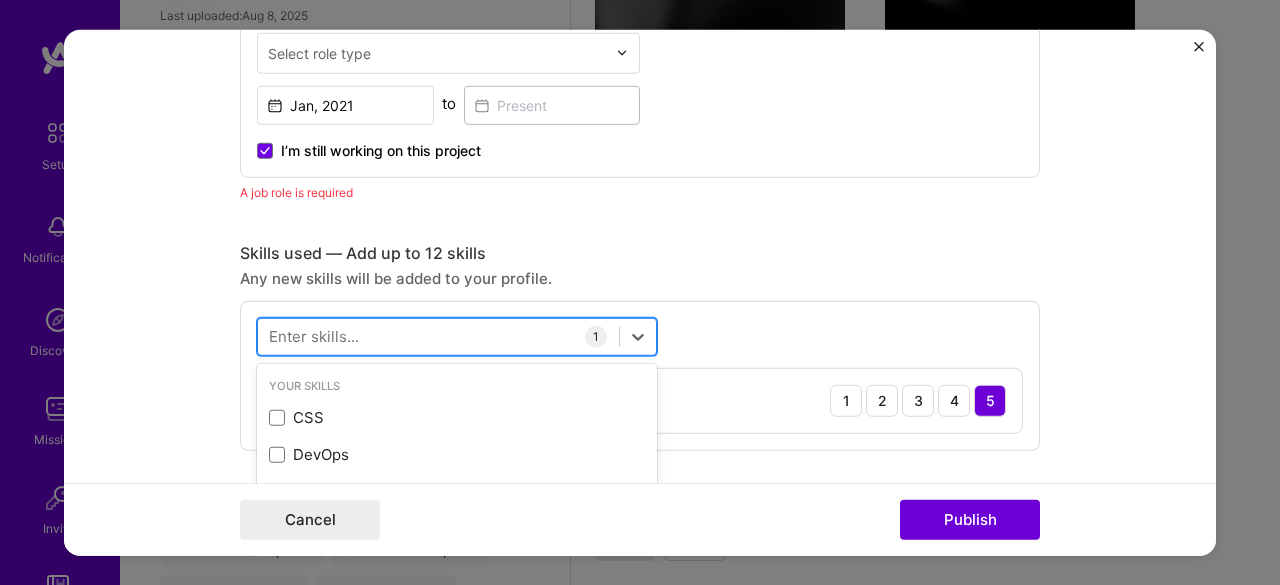 click at bounding box center (438, 336) 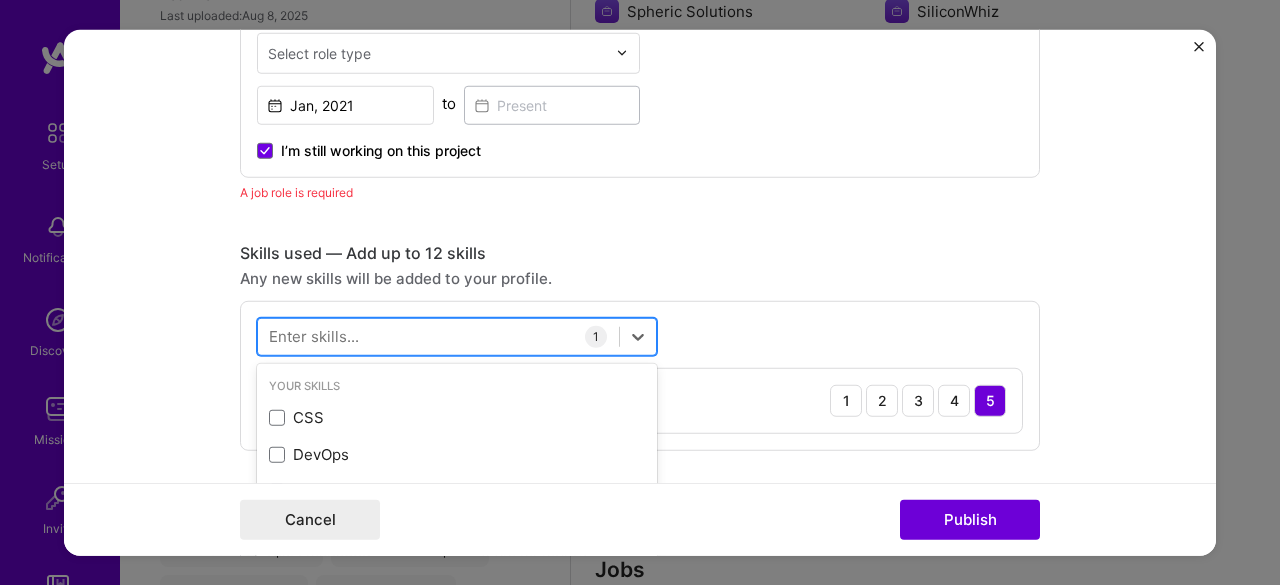 scroll, scrollTop: 2114, scrollLeft: 0, axis: vertical 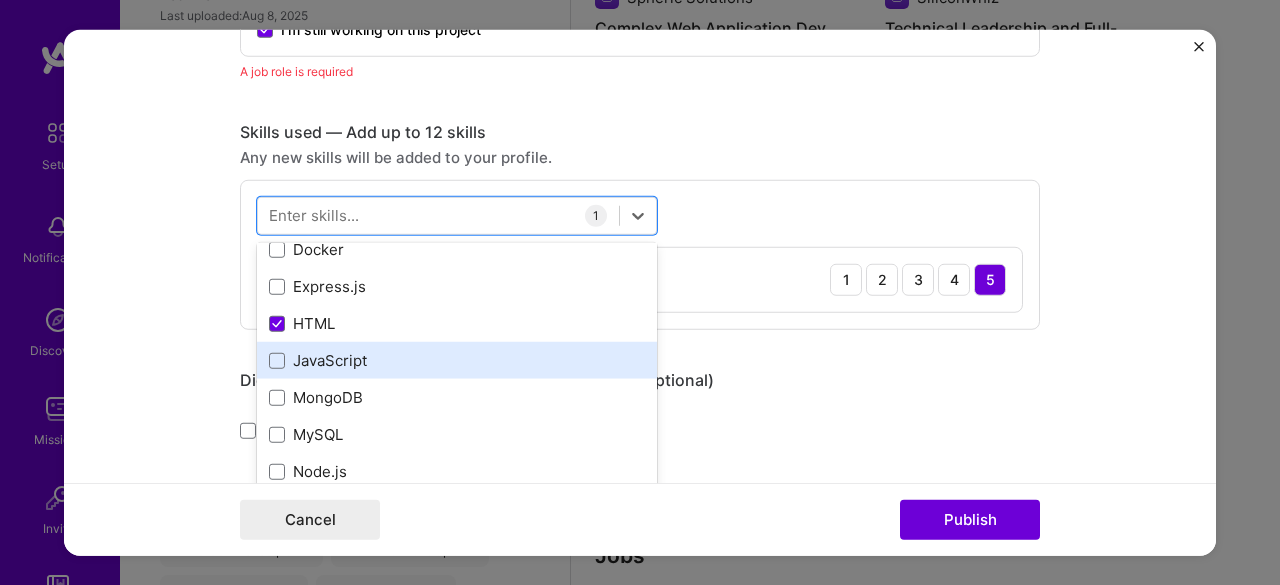 click on "JavaScript" at bounding box center (457, 360) 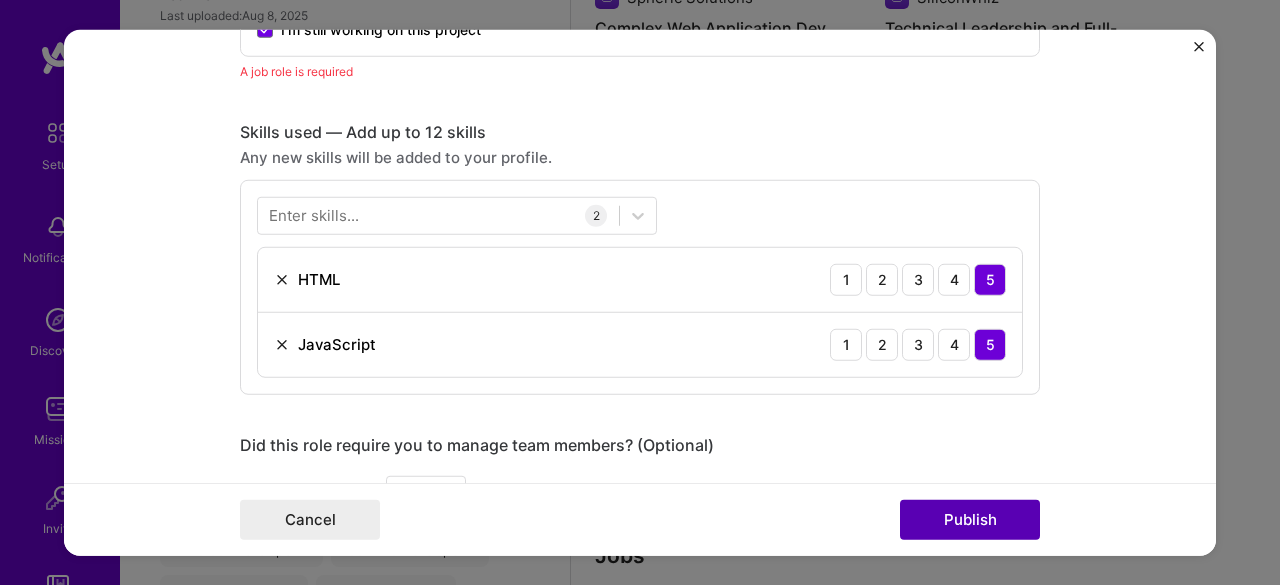 click on "Publish" at bounding box center [970, 520] 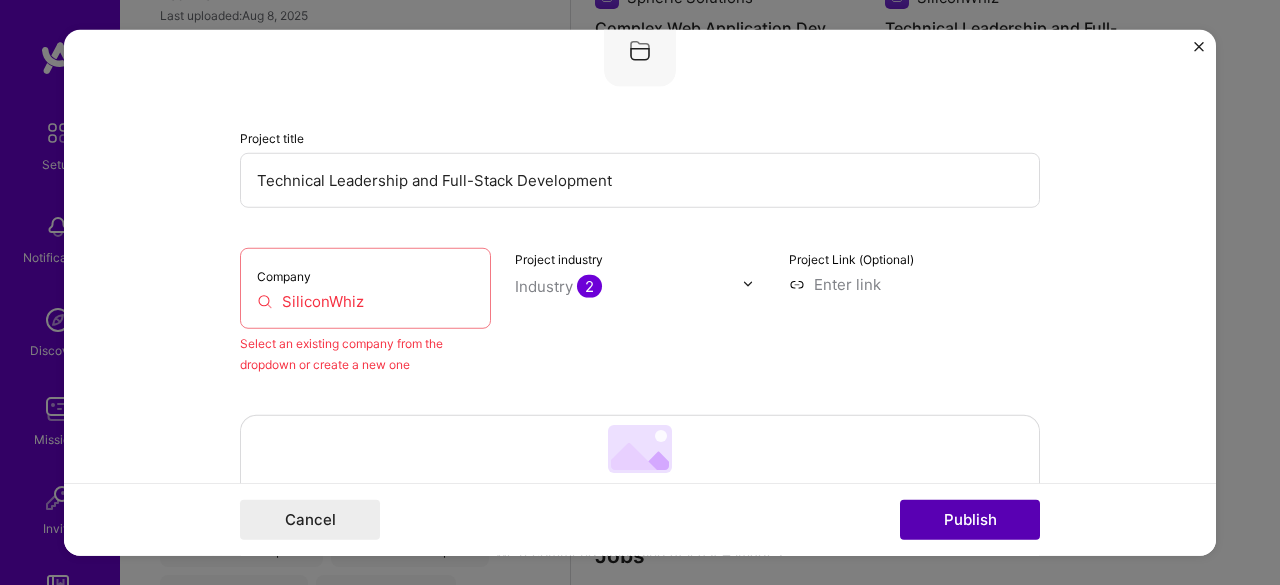 scroll, scrollTop: 131, scrollLeft: 0, axis: vertical 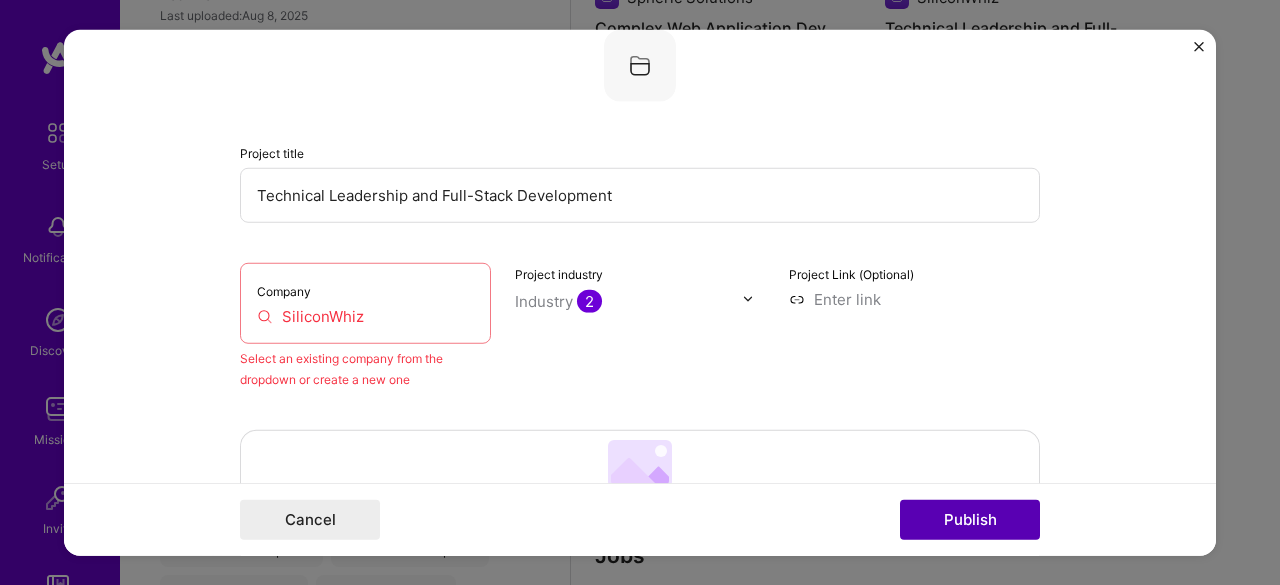 click on "Publish" at bounding box center (970, 520) 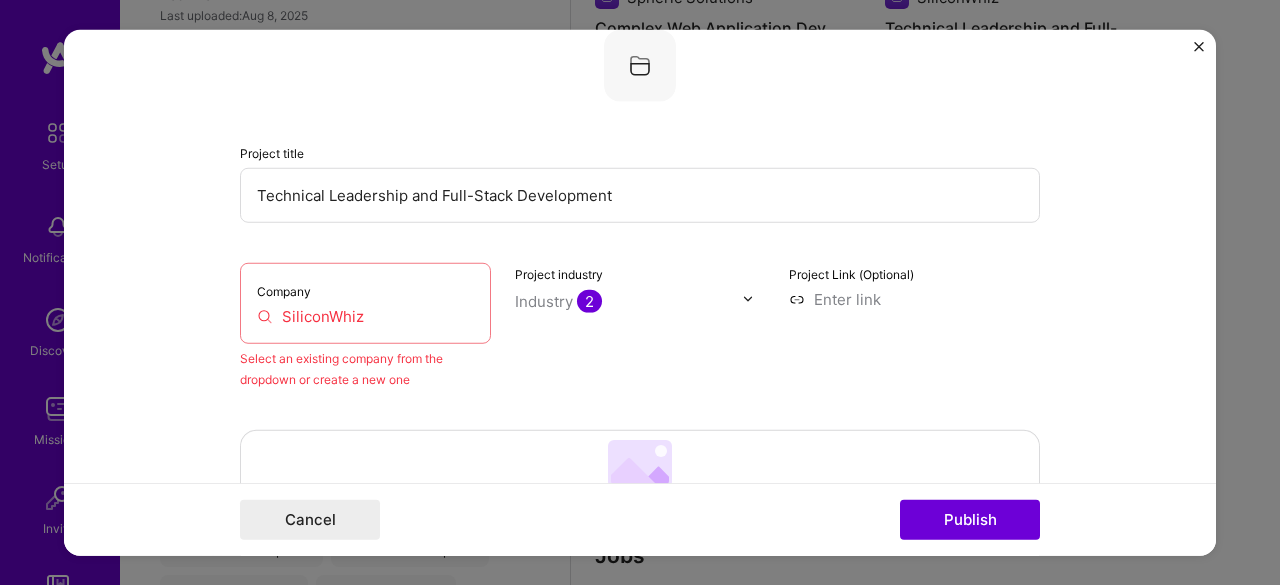 click on "SiliconWhiz" at bounding box center (365, 315) 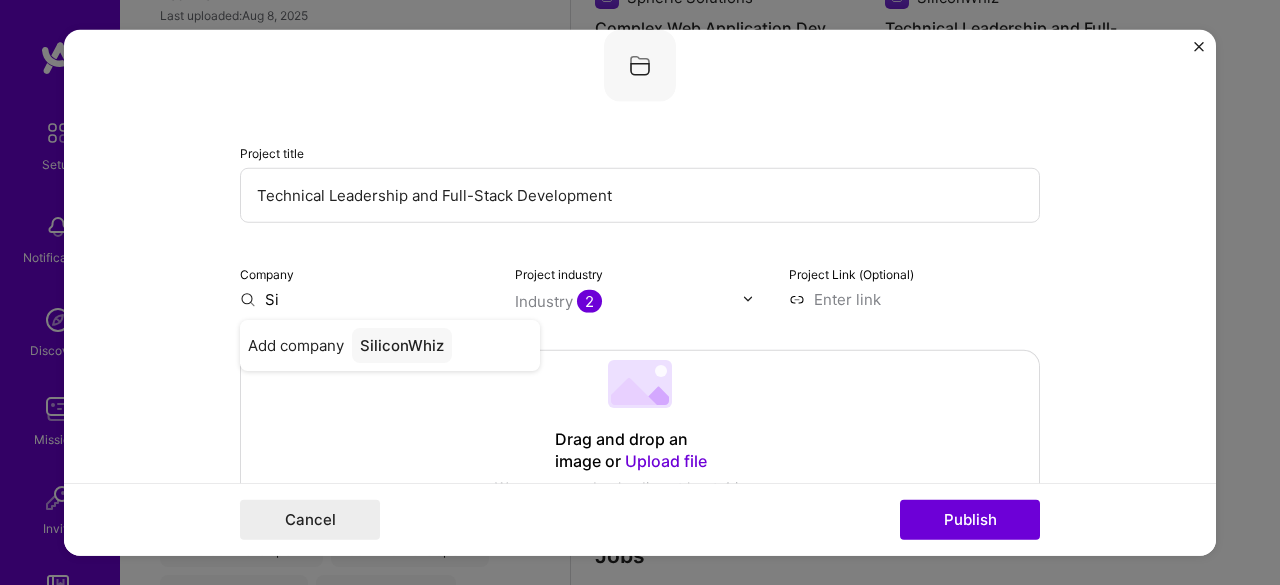 type on "S" 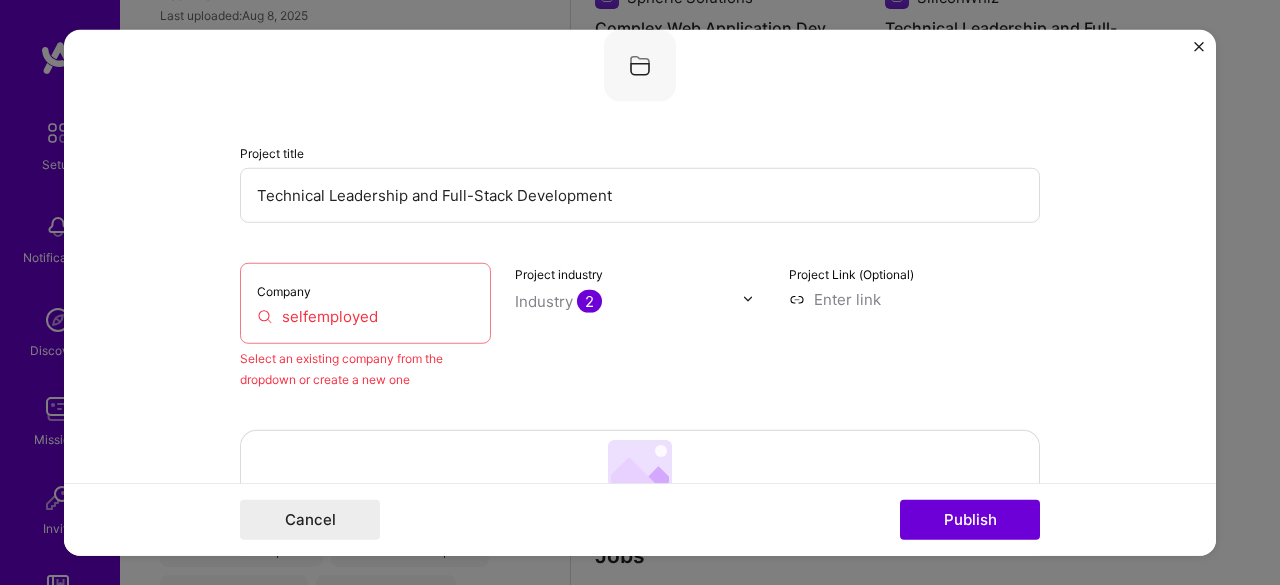 click on "selfemployed" at bounding box center (365, 315) 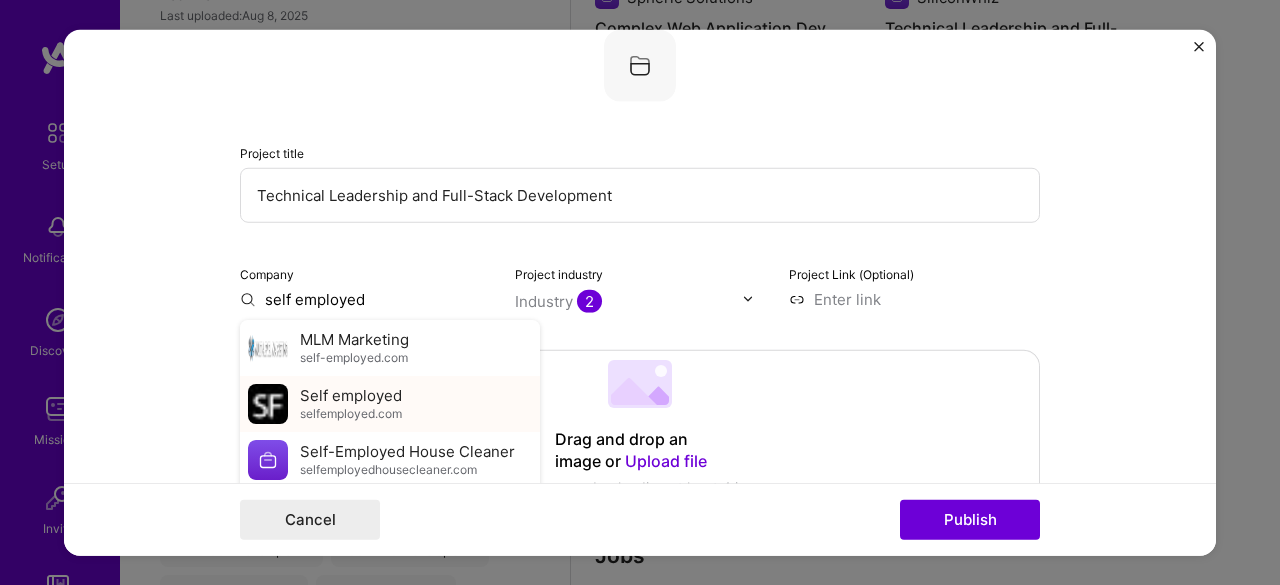 click on "Self employed" at bounding box center (351, 395) 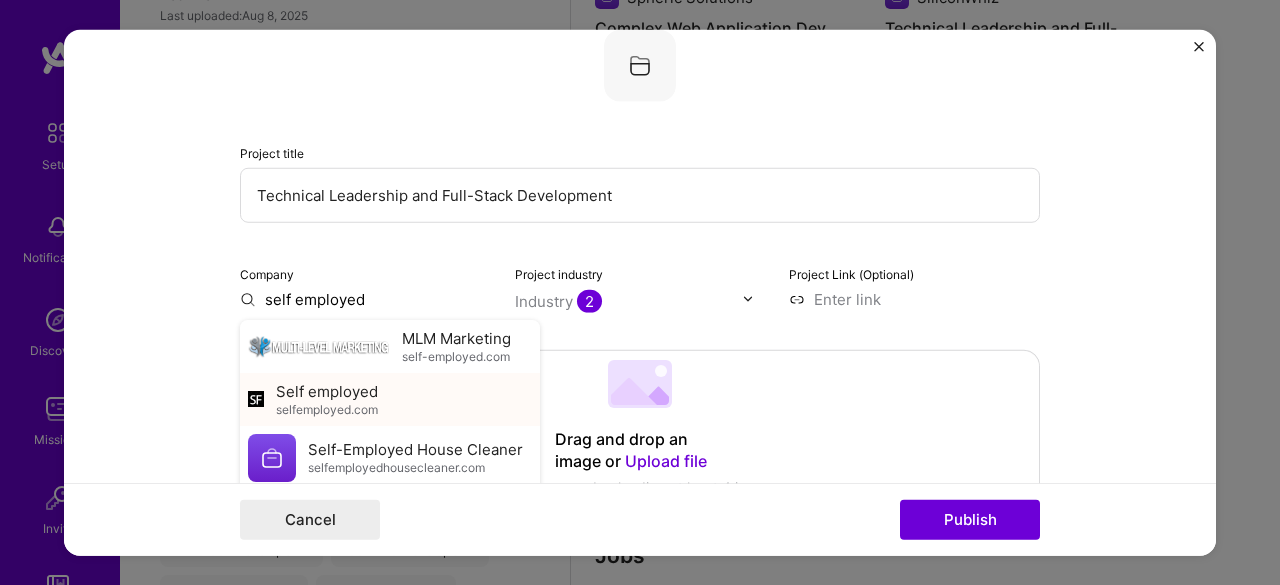 type on "Self employed" 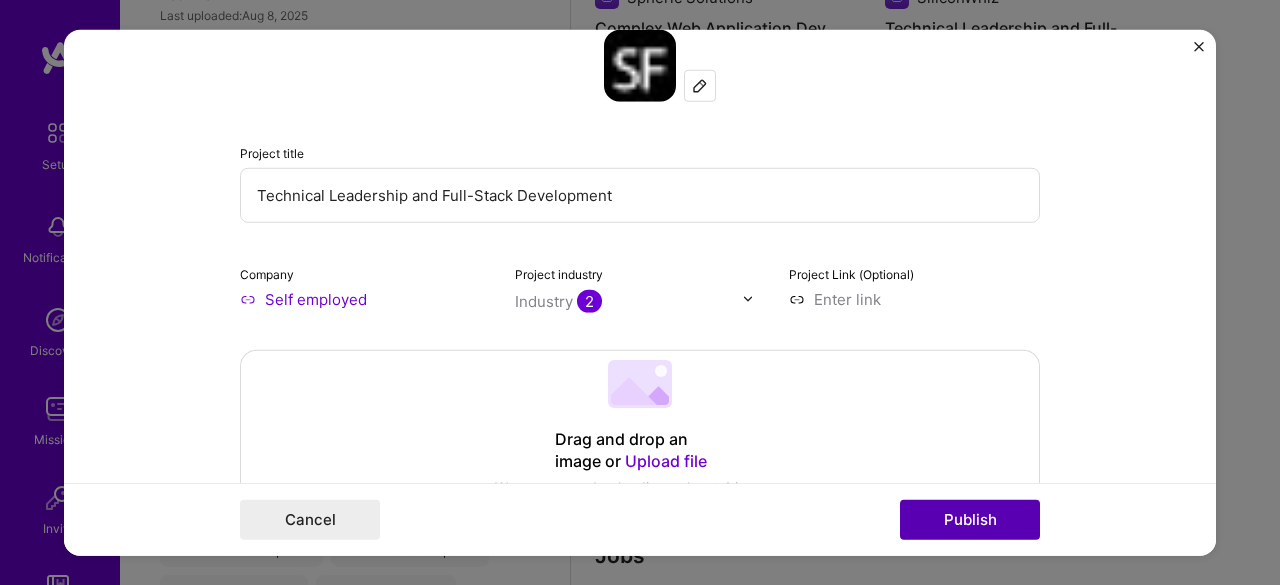 click on "Publish" at bounding box center [970, 520] 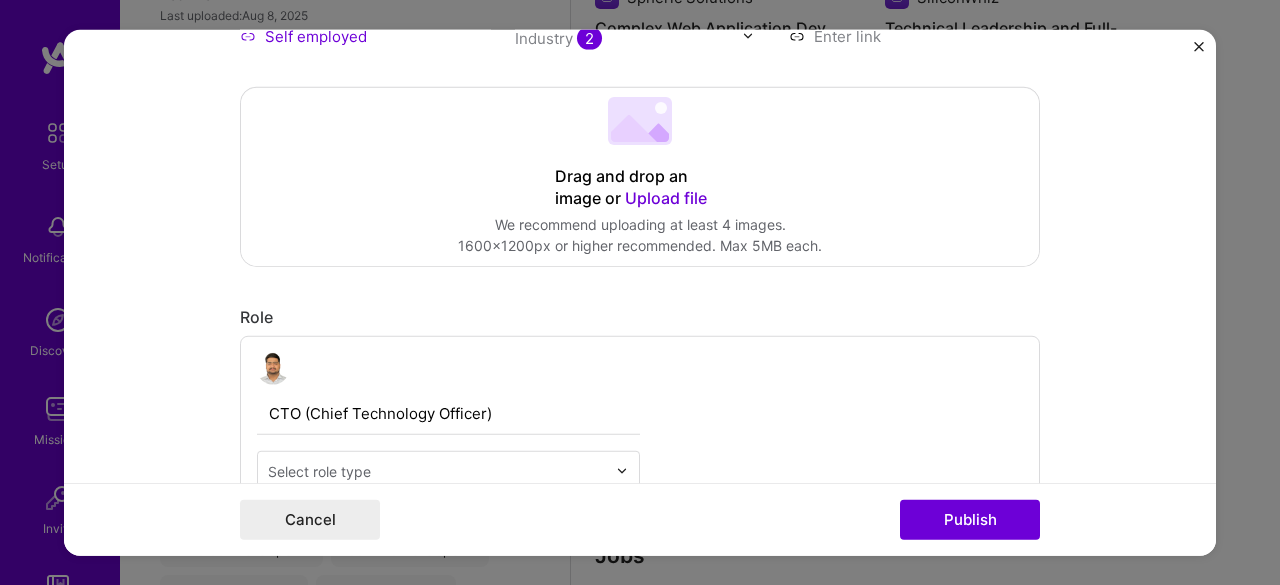 scroll, scrollTop: 671, scrollLeft: 0, axis: vertical 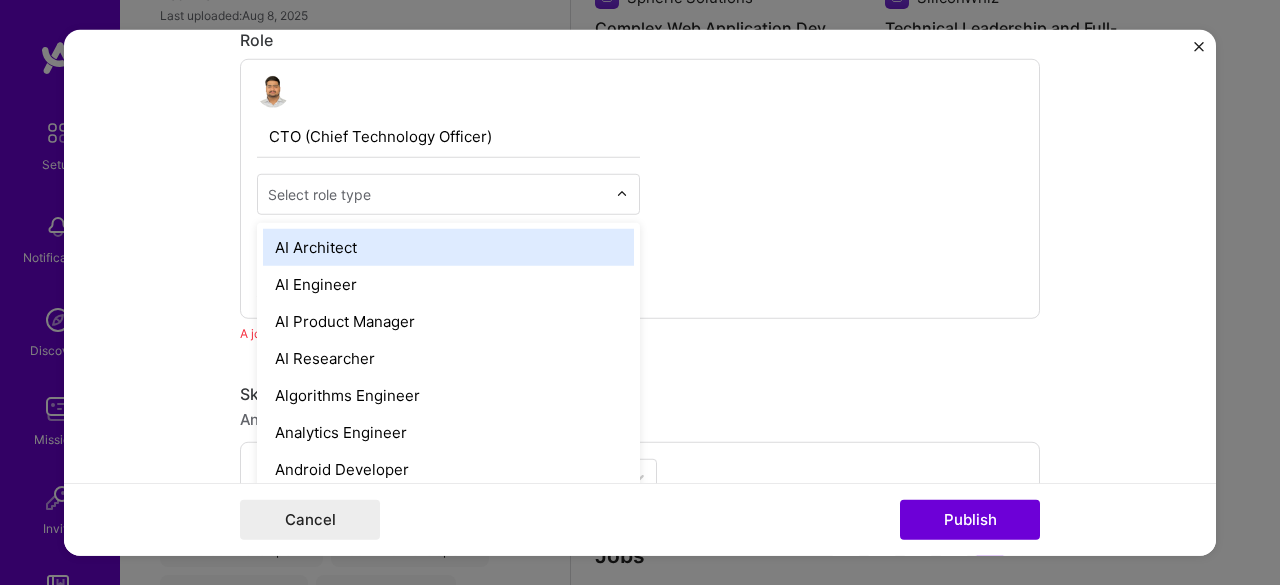 click on "Select role type" at bounding box center [319, 193] 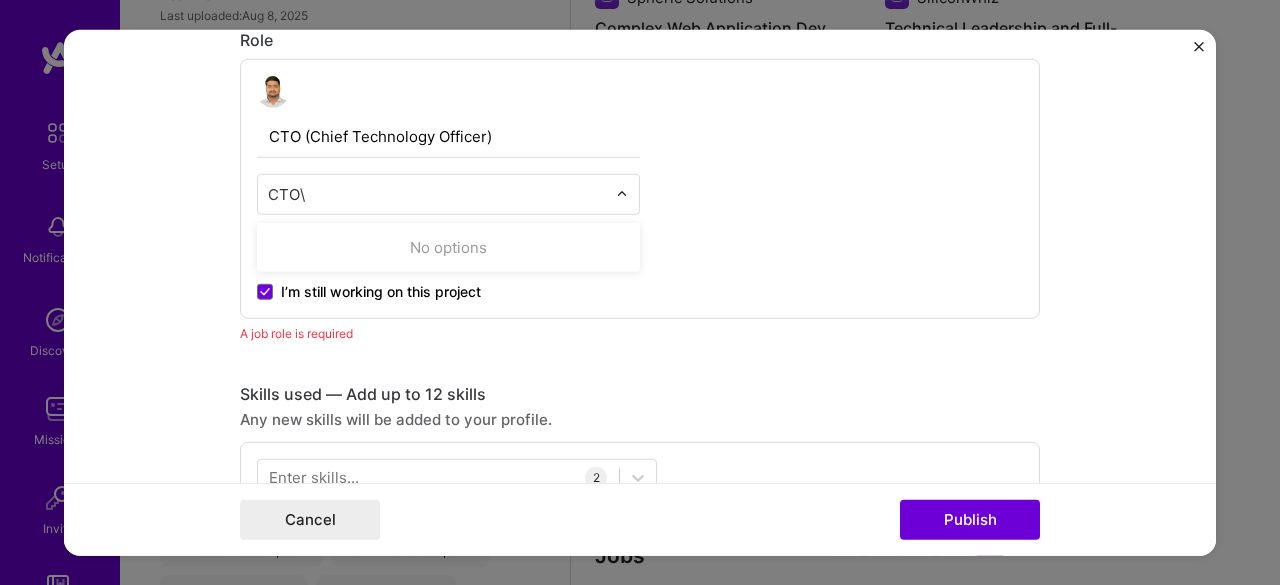 type on "CTO" 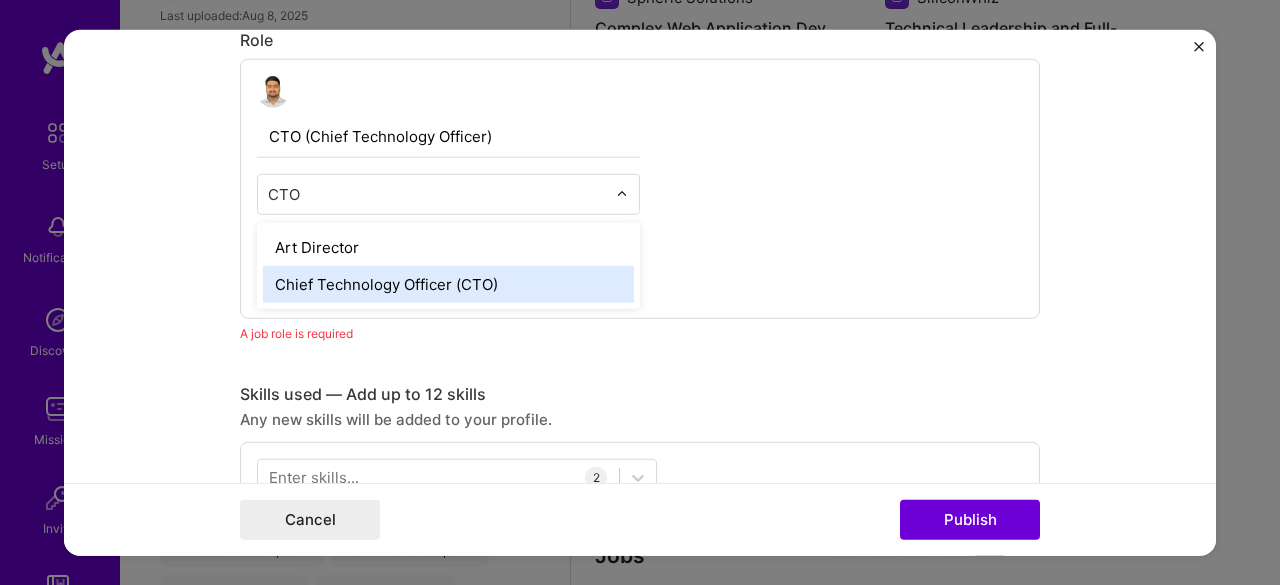 click on "Chief Technology Officer (CTO)" at bounding box center (448, 283) 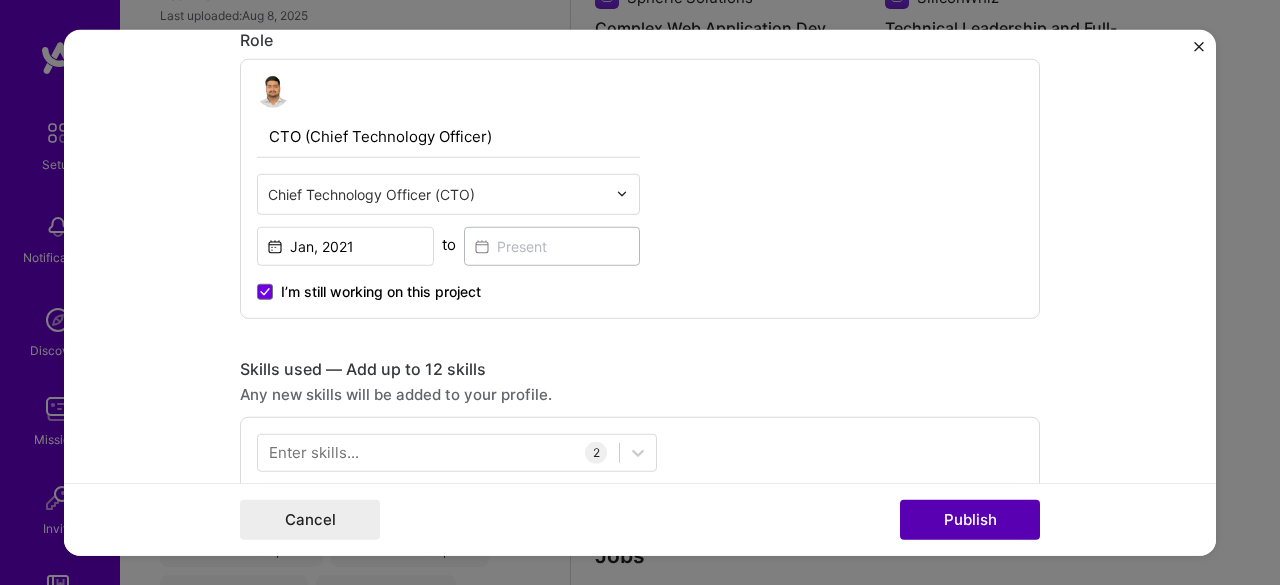 click on "Publish" at bounding box center (970, 520) 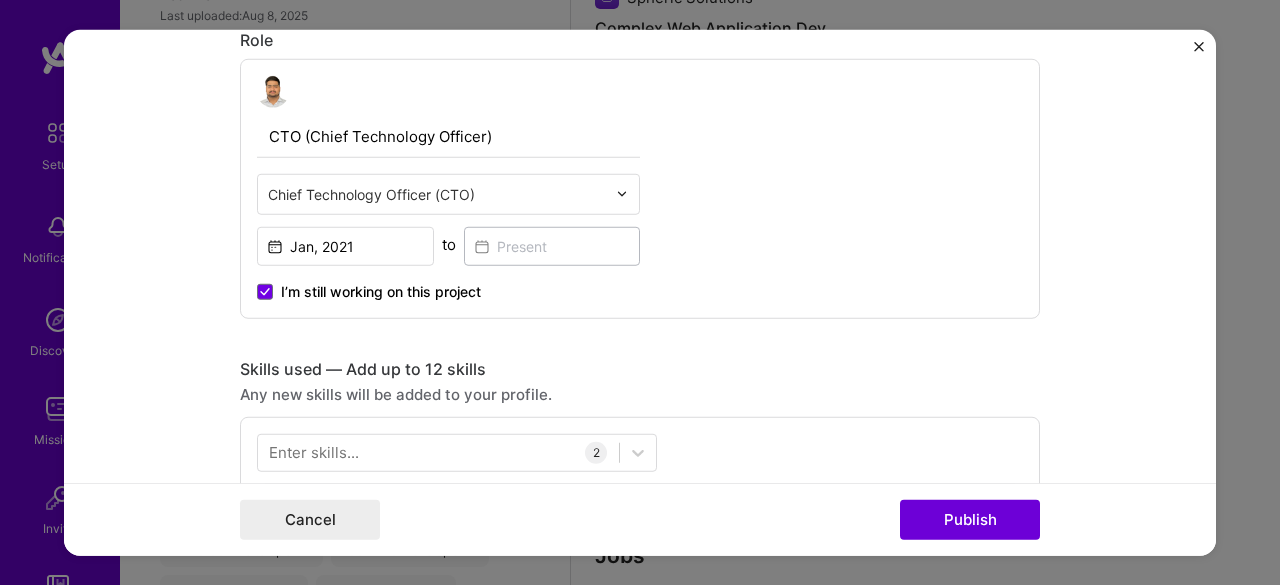 type 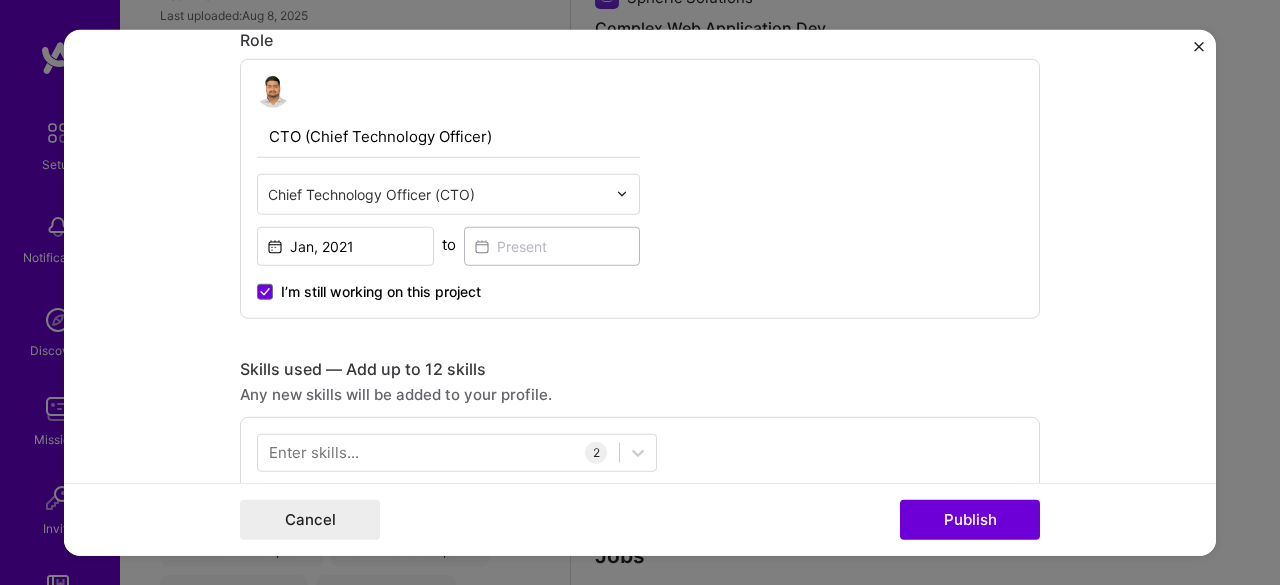 type 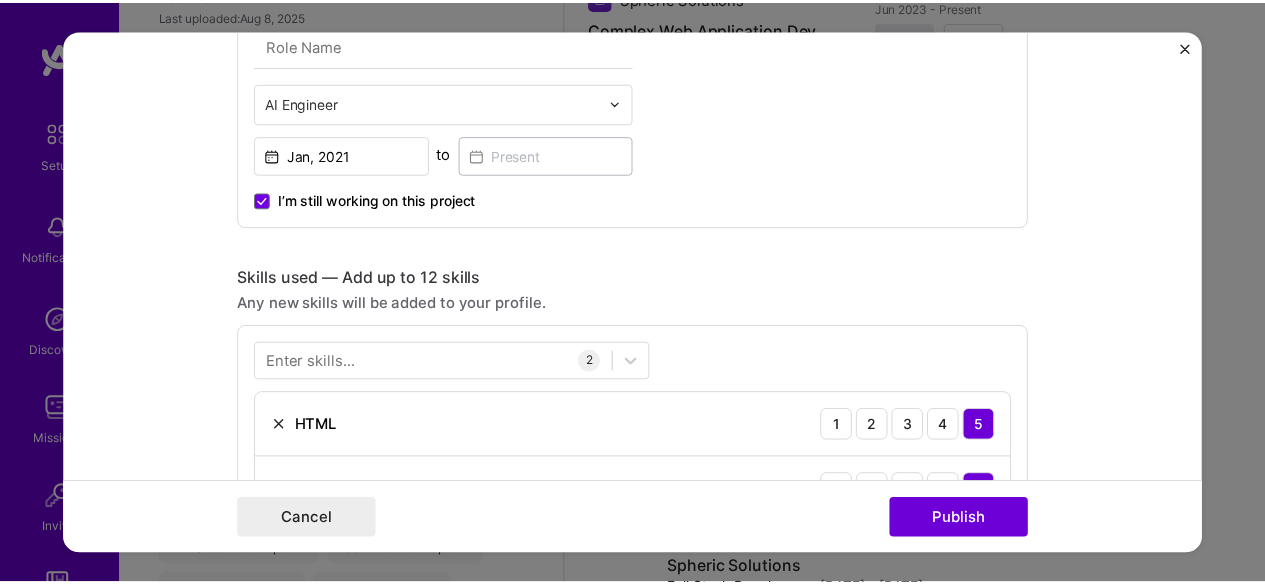 scroll, scrollTop: 580, scrollLeft: 0, axis: vertical 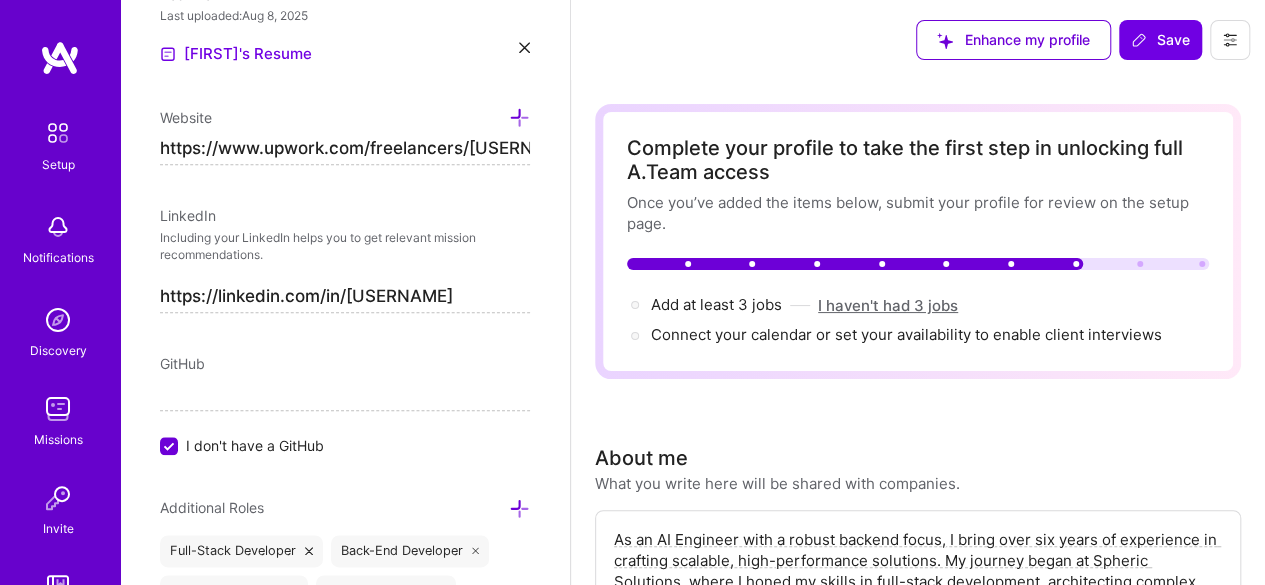 click on "I haven't had 3 jobs" at bounding box center [888, 305] 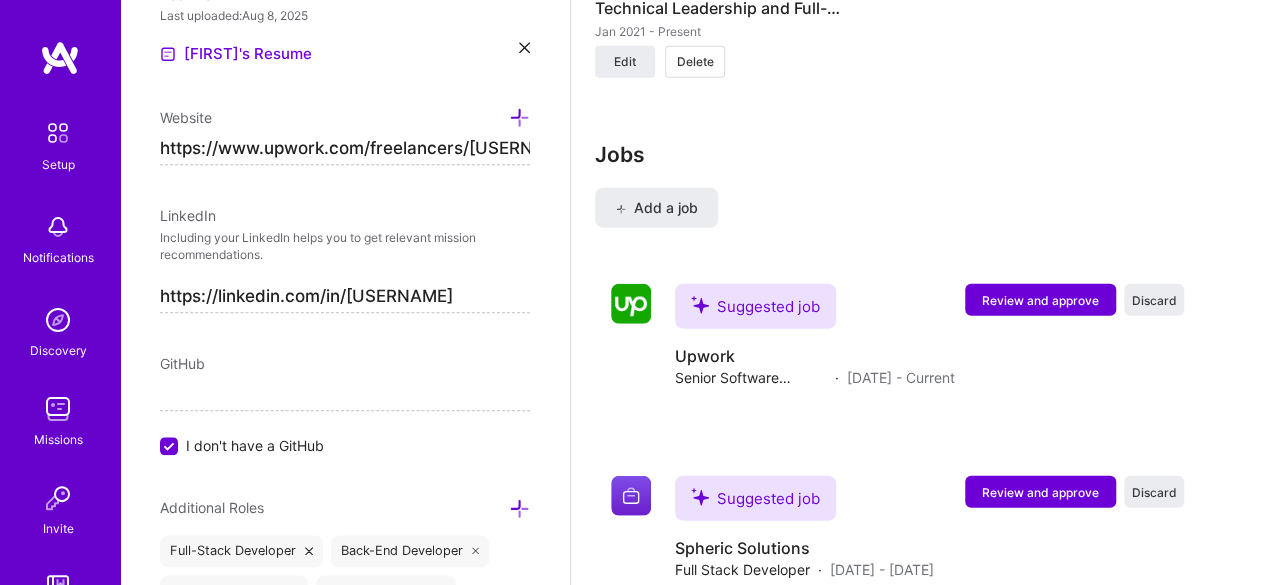 scroll, scrollTop: 2525, scrollLeft: 0, axis: vertical 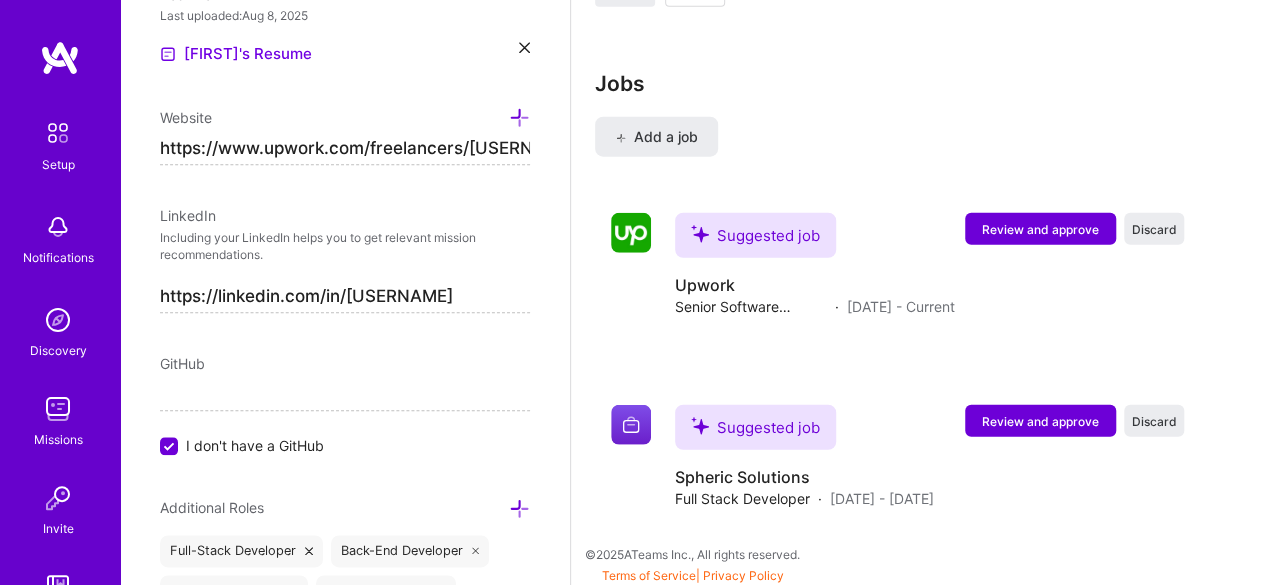 click at bounding box center (58, 133) 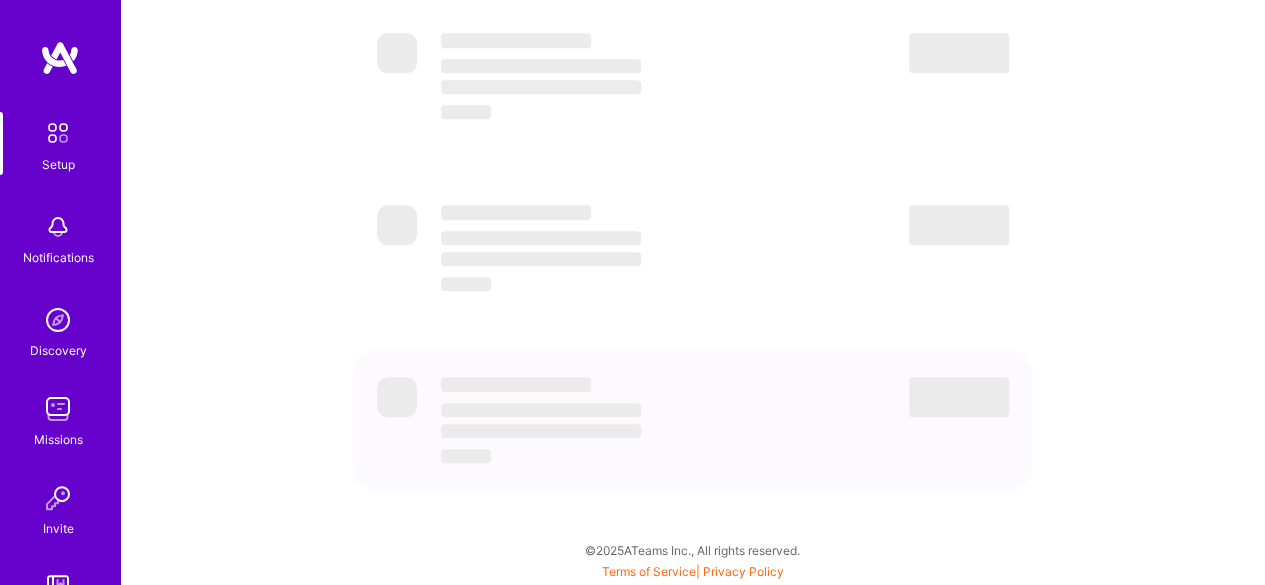 scroll, scrollTop: 0, scrollLeft: 0, axis: both 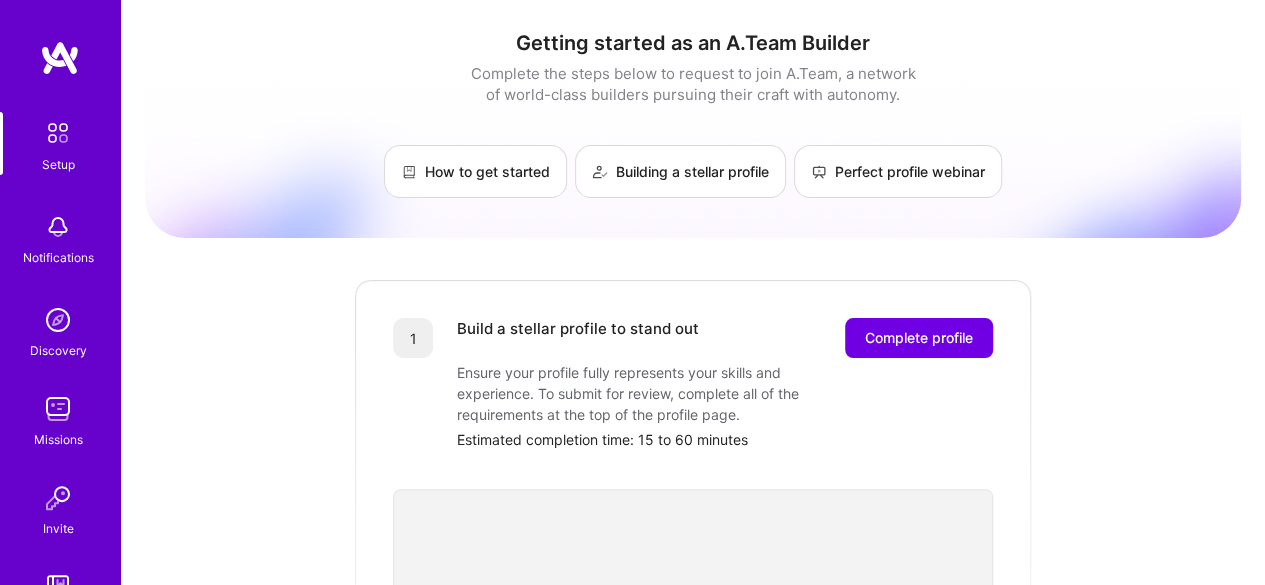 click on "Notifications" at bounding box center [58, 257] 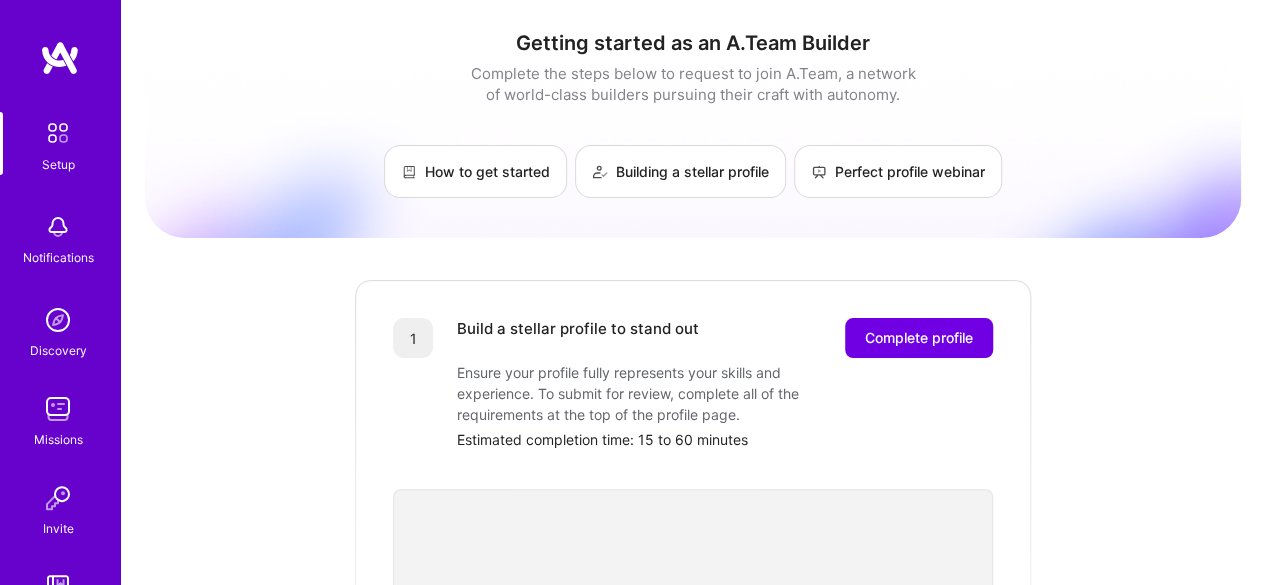 click on "Setup Notifications Discovery Missions Invite A.Guide Profile
Close
Show all notifications
Show unread notifications only No notifications to show. Getting started as an A.Team Builder Complete the steps below to request to join A.Team, a network of world-class builders pursuing their craft with autonomy. How to get started Building a stellar profile Perfect profile webinar 1 Build a stellar profile to stand out Complete profile Ensure your profile fully represents your skills and experience. To submit for review, complete all of the requirements at the top of the profile page. Estimated completion time: 15 to 60 minutes 2 Submit your profile for review Our team will review your profile and ensure your background aligns with the needs of A.Team clients. Profile review can last up to 2 weeks 3 Showcase your expertise on an evaluation call Evaluation interview duration: 30-45 minutes 🎉 Join the team © 2025  ATeams Inc., All rights reserved.  Terms of Service  |" at bounding box center [632, 755] 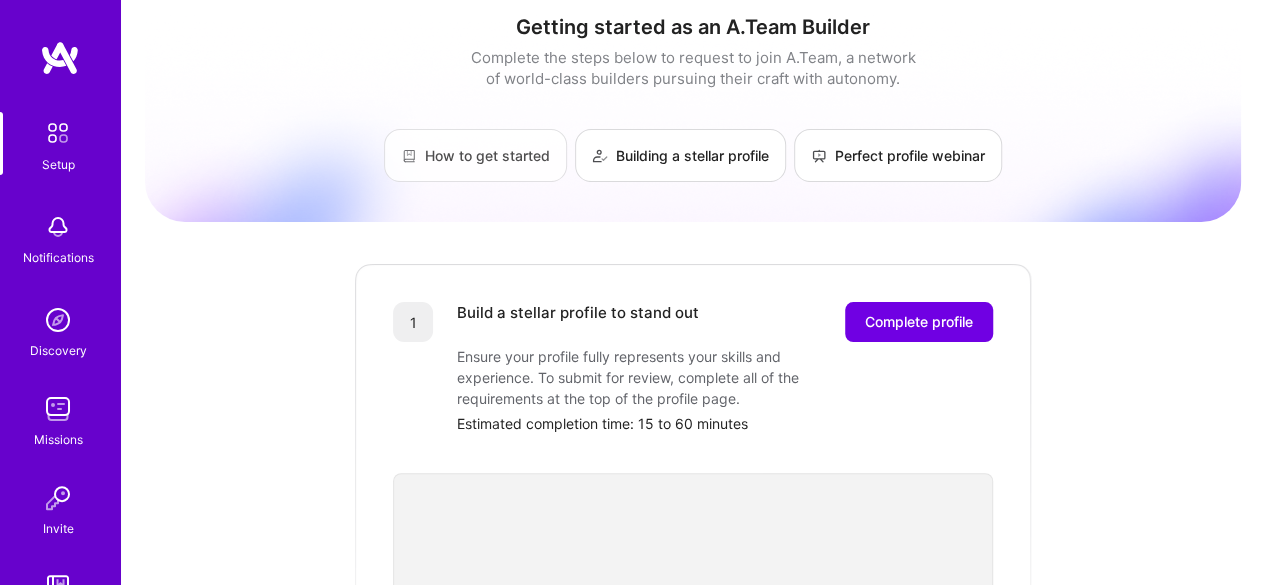 scroll, scrollTop: 0, scrollLeft: 0, axis: both 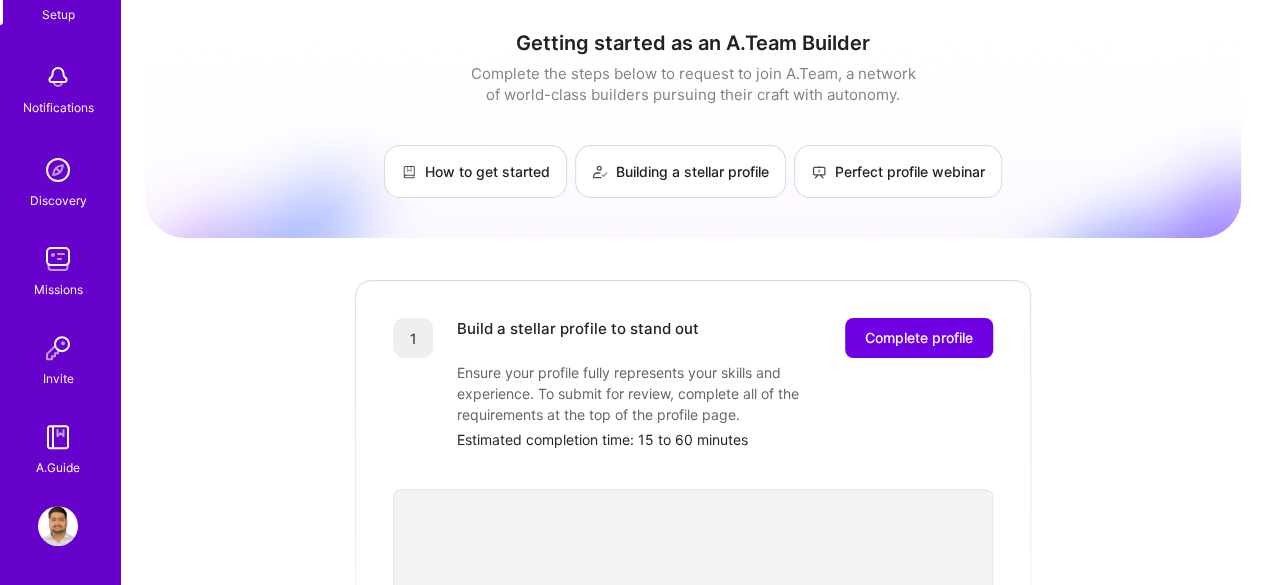 click on "Notifications" at bounding box center (58, 107) 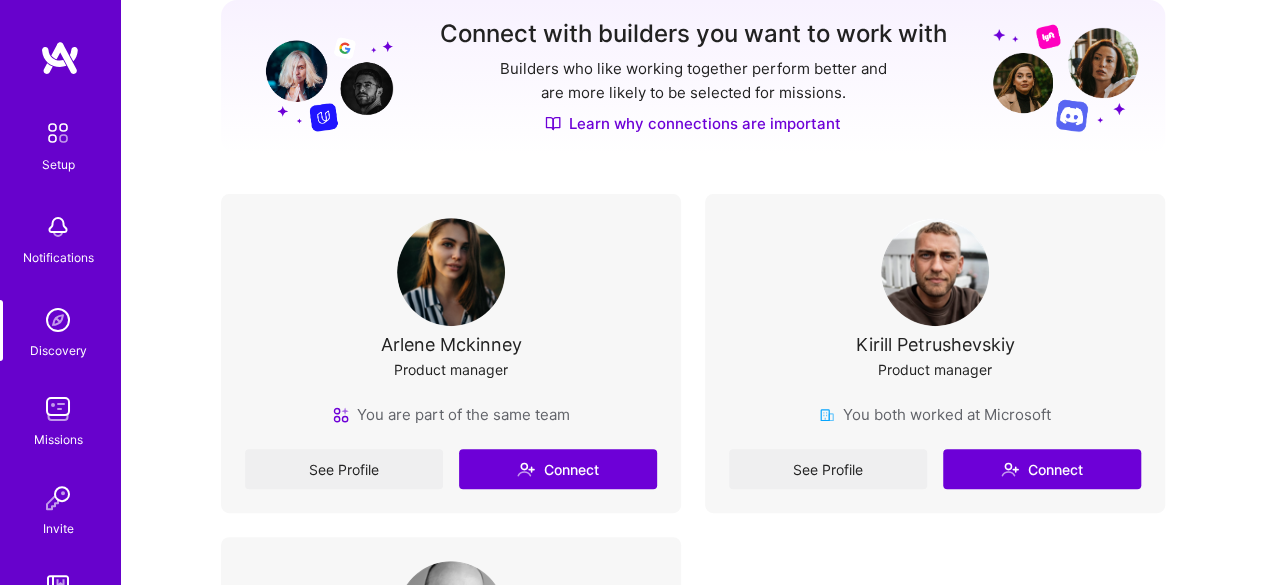 scroll, scrollTop: 276, scrollLeft: 0, axis: vertical 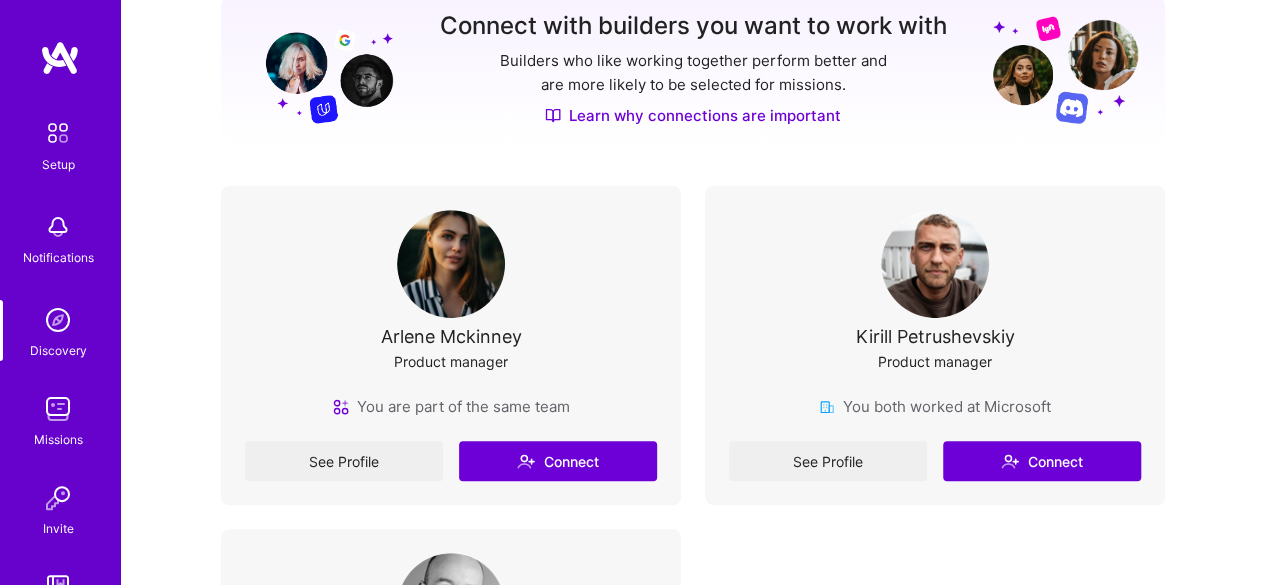 click on "See Profile Connect" at bounding box center (451, 461) 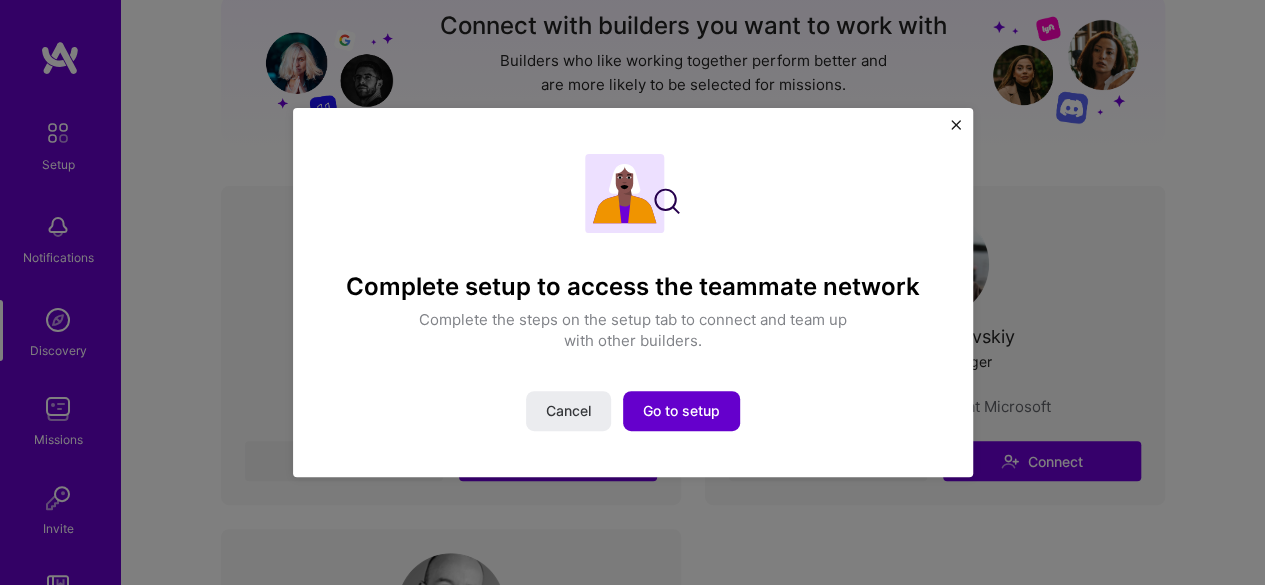 click on "Go to setup" at bounding box center [681, 411] 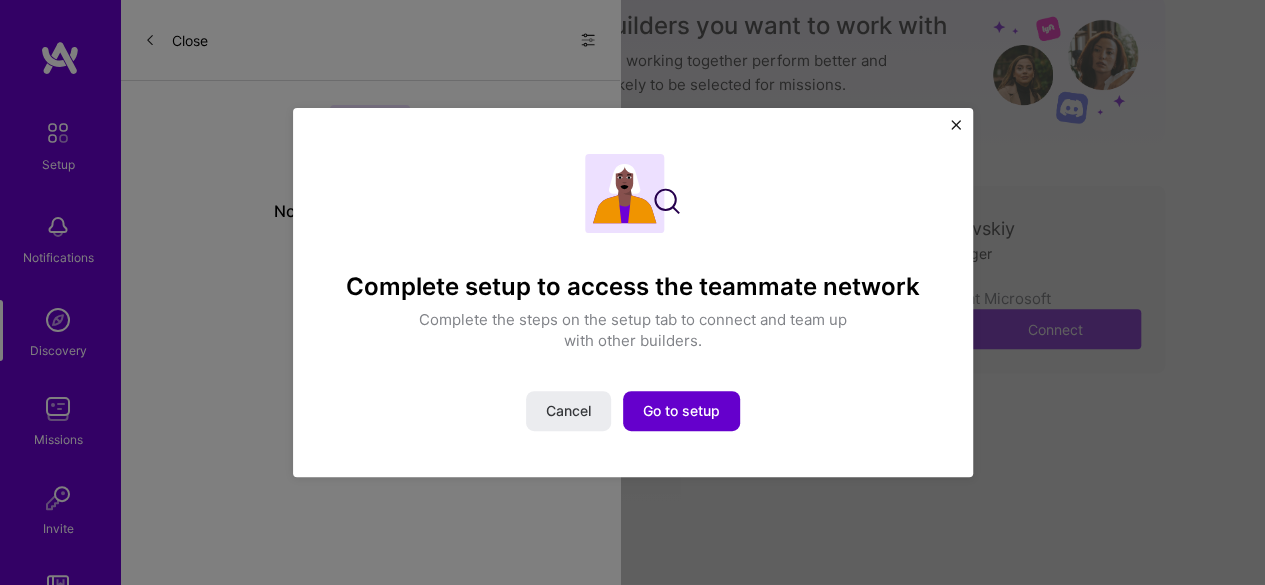 scroll, scrollTop: 0, scrollLeft: 0, axis: both 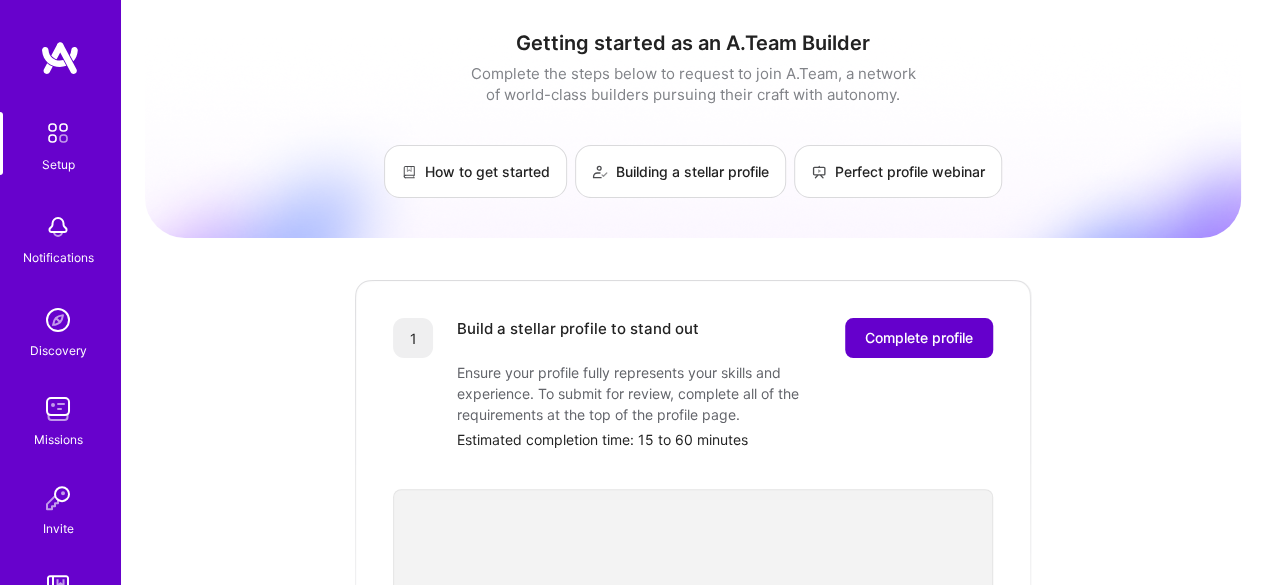 click on "Complete profile" at bounding box center [919, 338] 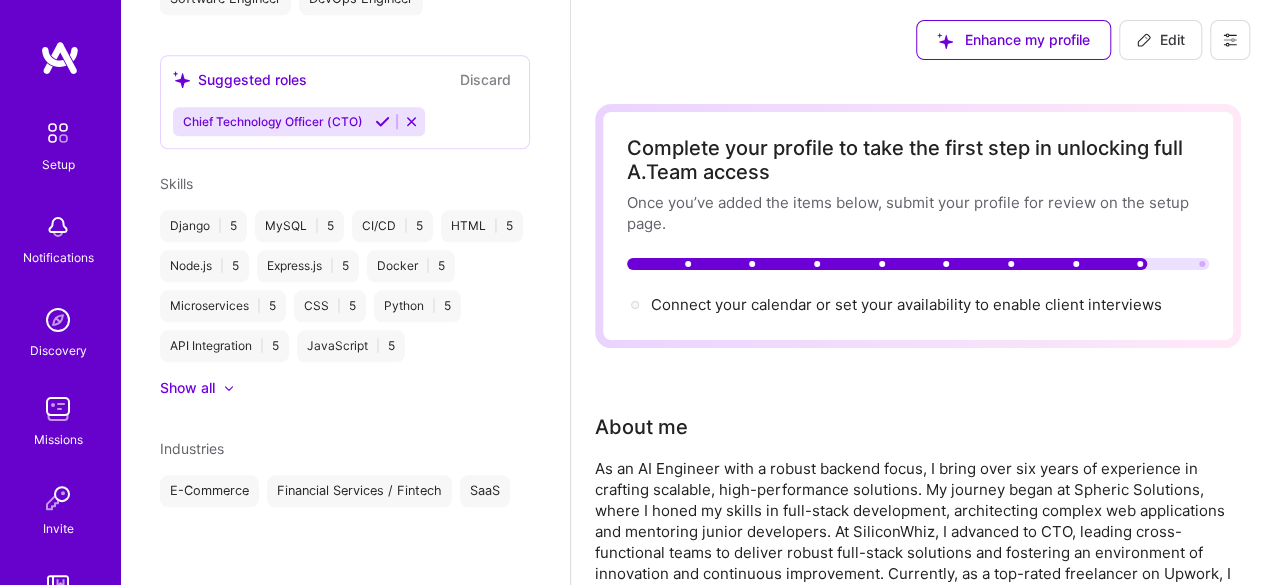 scroll, scrollTop: 0, scrollLeft: 0, axis: both 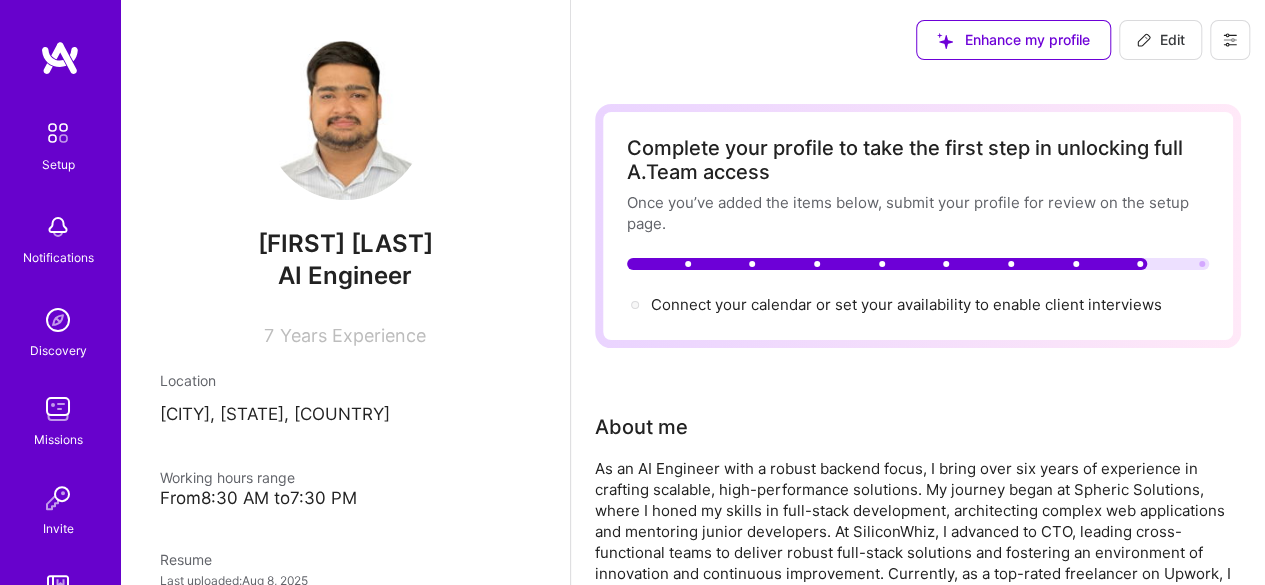 click at bounding box center (58, 133) 